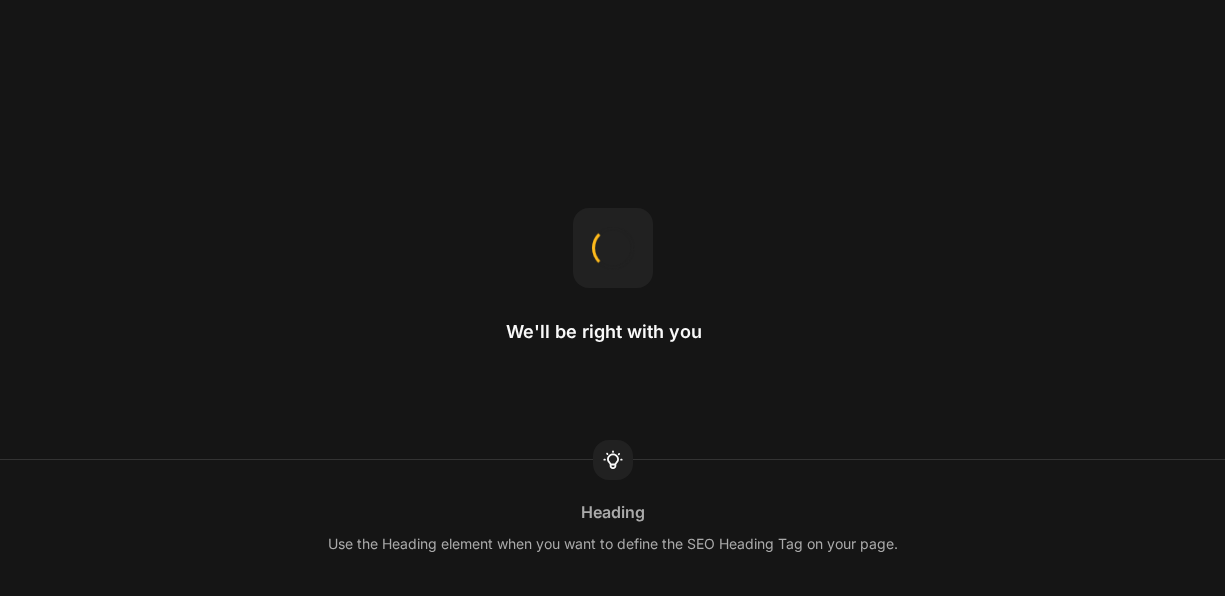 scroll, scrollTop: 0, scrollLeft: 0, axis: both 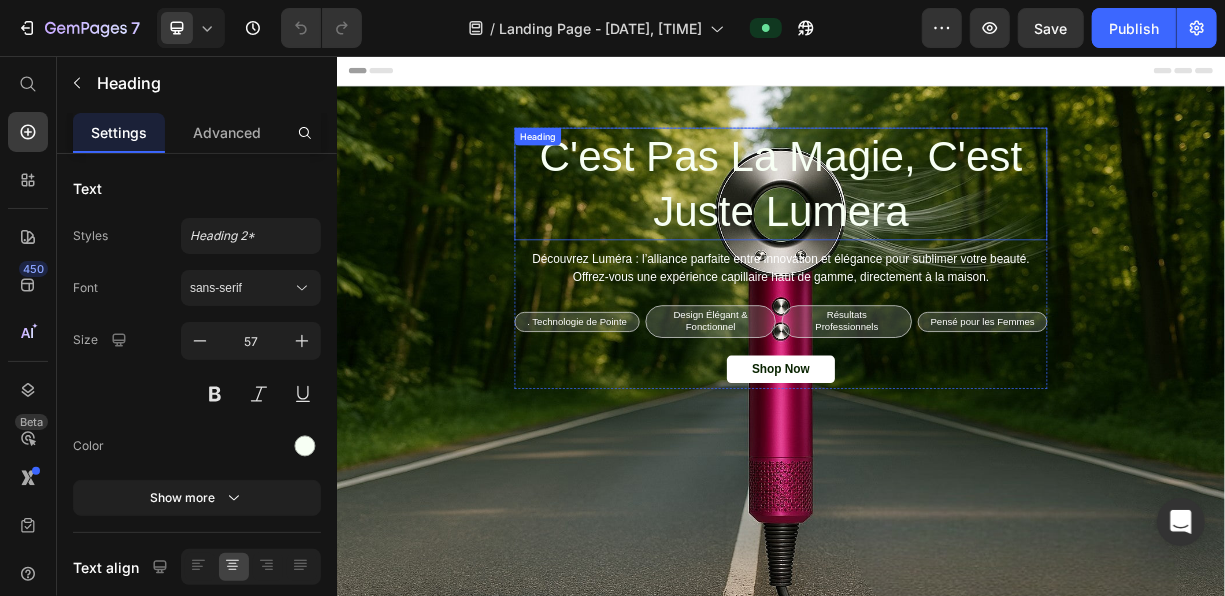 click on "C'est Pas La Magie, C'est Juste Lumera" at bounding box center (936, 228) 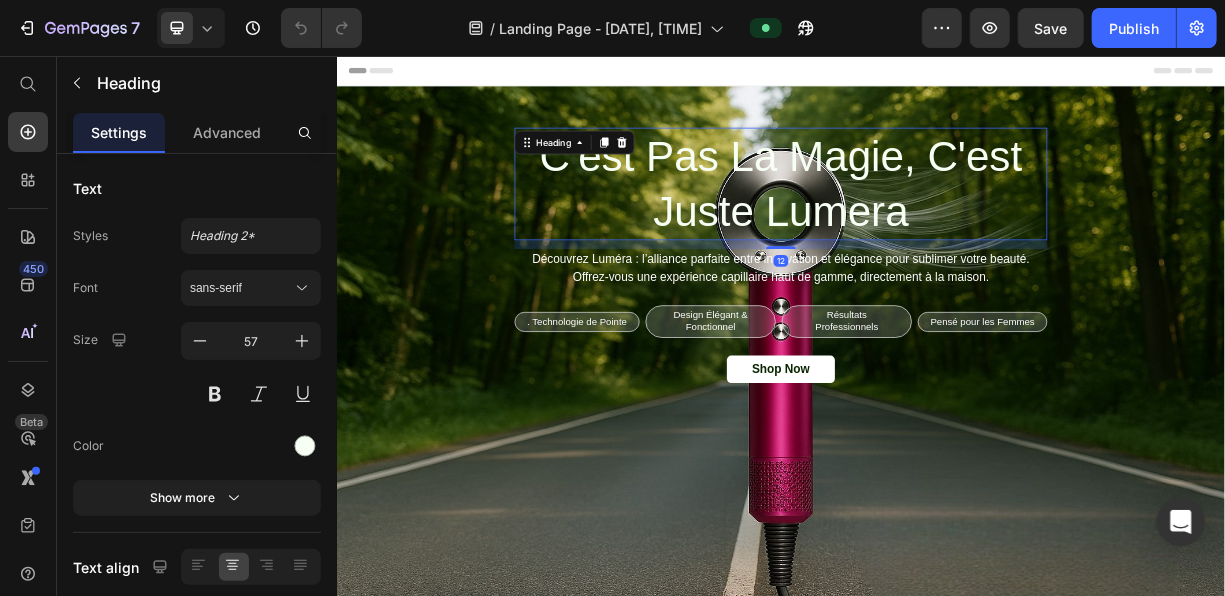 click on "C'est Pas La Magie, C'est Juste Lumera" at bounding box center [936, 228] 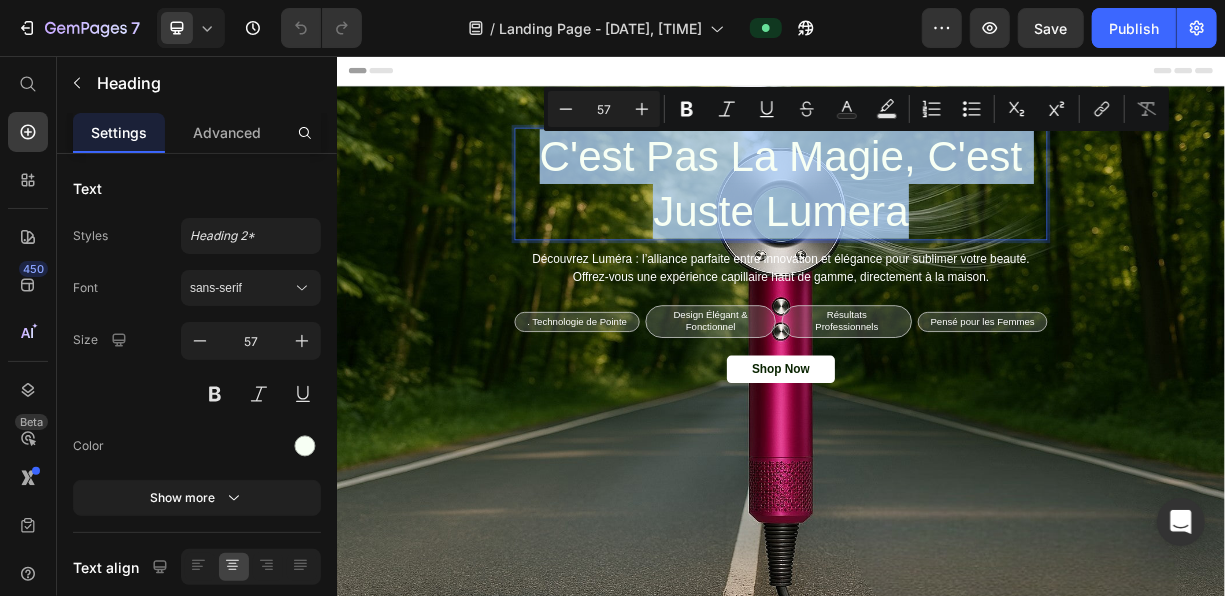 drag, startPoint x: 1109, startPoint y: 265, endPoint x: 598, endPoint y: 172, distance: 519.39386 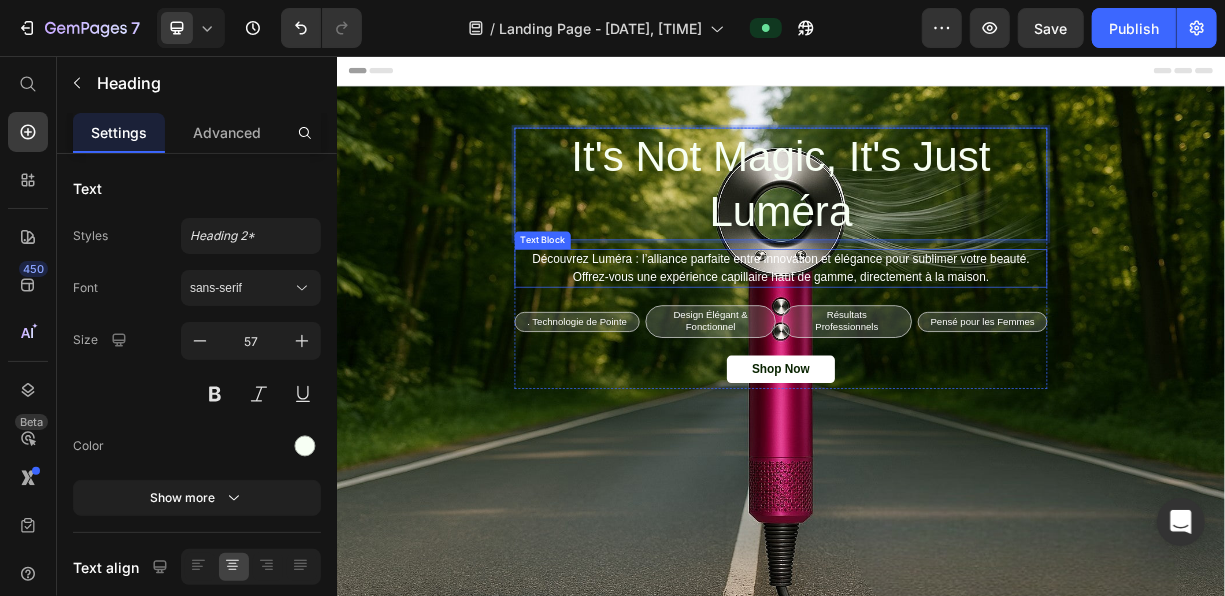 click on "Découvrez Luméra : l’alliance parfaite entre innovation et élégance pour sublimer votre beauté. Offrez-vous une expérience capillaire haut de gamme, directement à la maison." at bounding box center [936, 342] 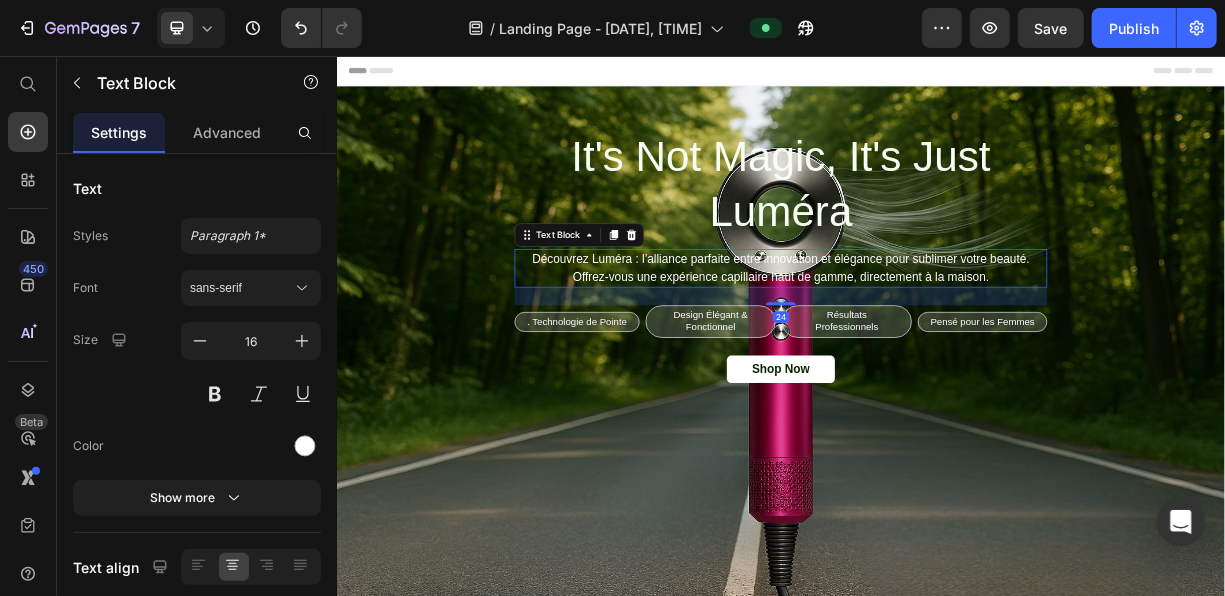 click on "Découvrez Luméra : l’alliance parfaite entre innovation et élégance pour sublimer votre beauté. Offrez-vous une expérience capillaire haut de gamme, directement à la maison." at bounding box center (936, 342) 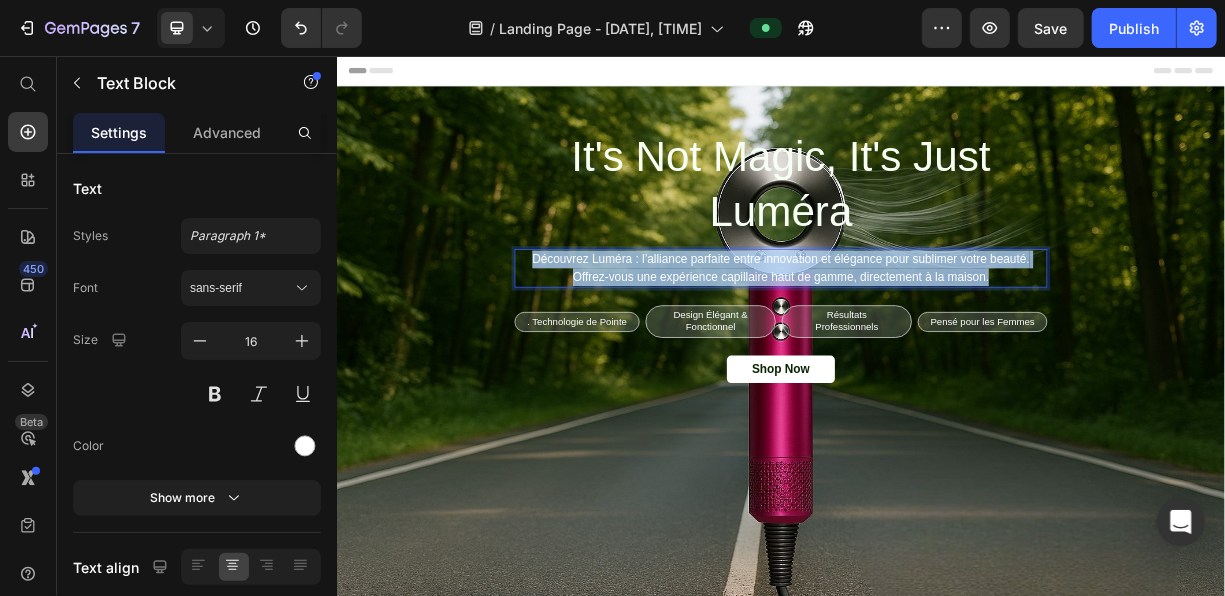 drag, startPoint x: 1223, startPoint y: 351, endPoint x: 595, endPoint y: 327, distance: 628.45844 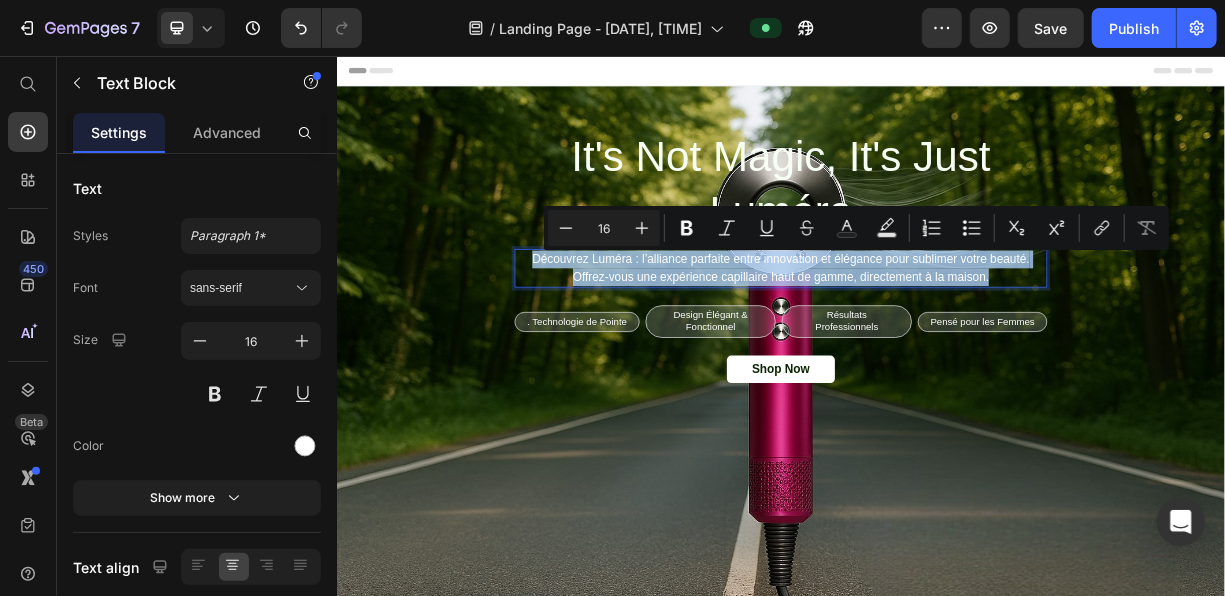 copy on "Découvrez Luméra : l’alliance parfaite entre innovation et élégance pour sublimer votre beauté. Offrez-vous une expérience capillaire haut de gamme, directement à la maison." 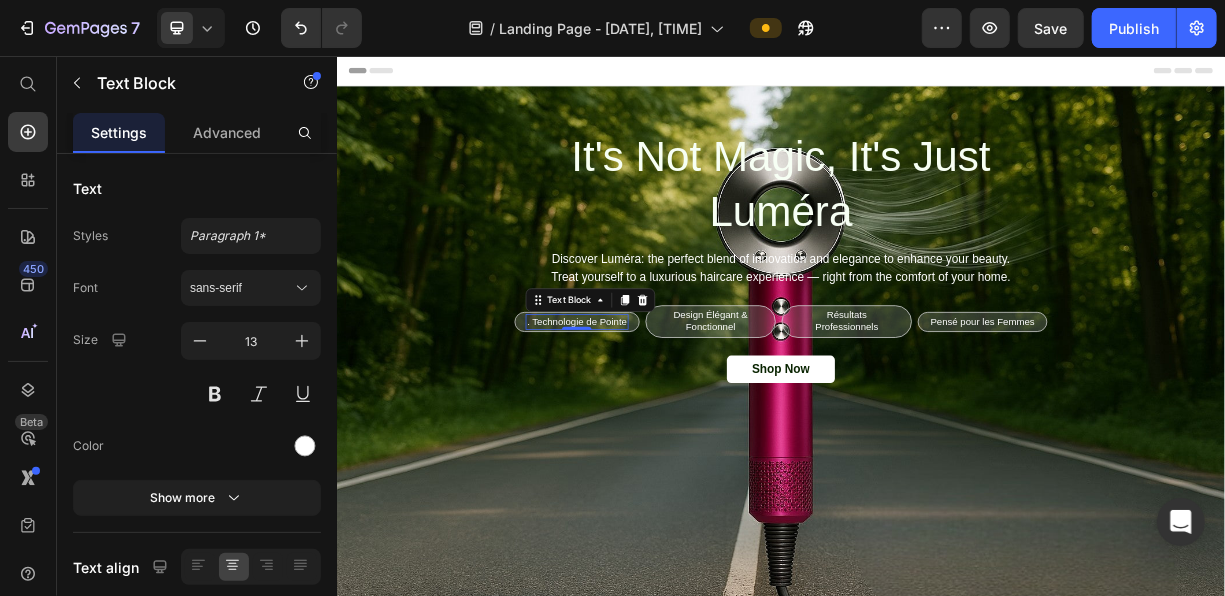 click on ". Technologie de Pointe" at bounding box center [660, 414] 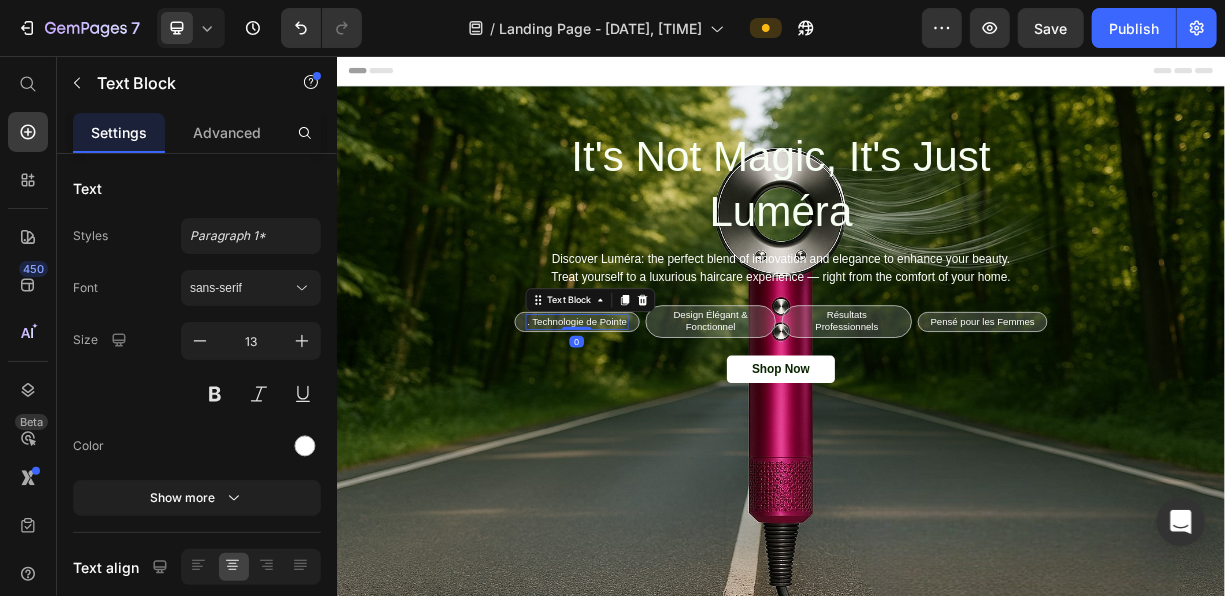 click on ". Technologie de Pointe" at bounding box center (660, 414) 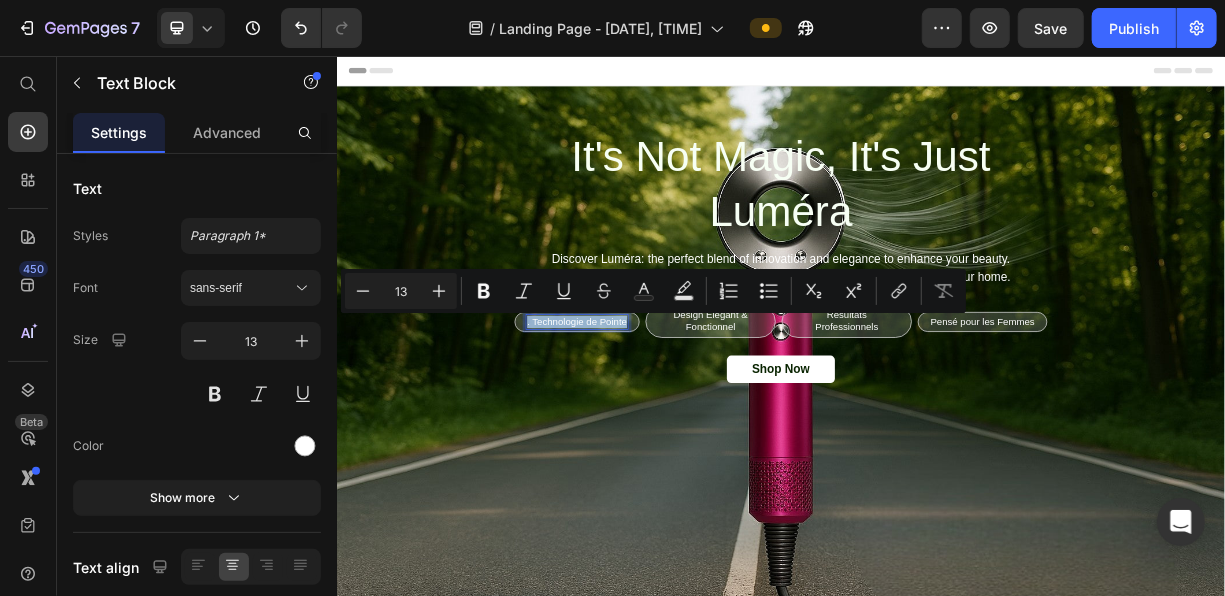 copy on ". Technologie de Pointe" 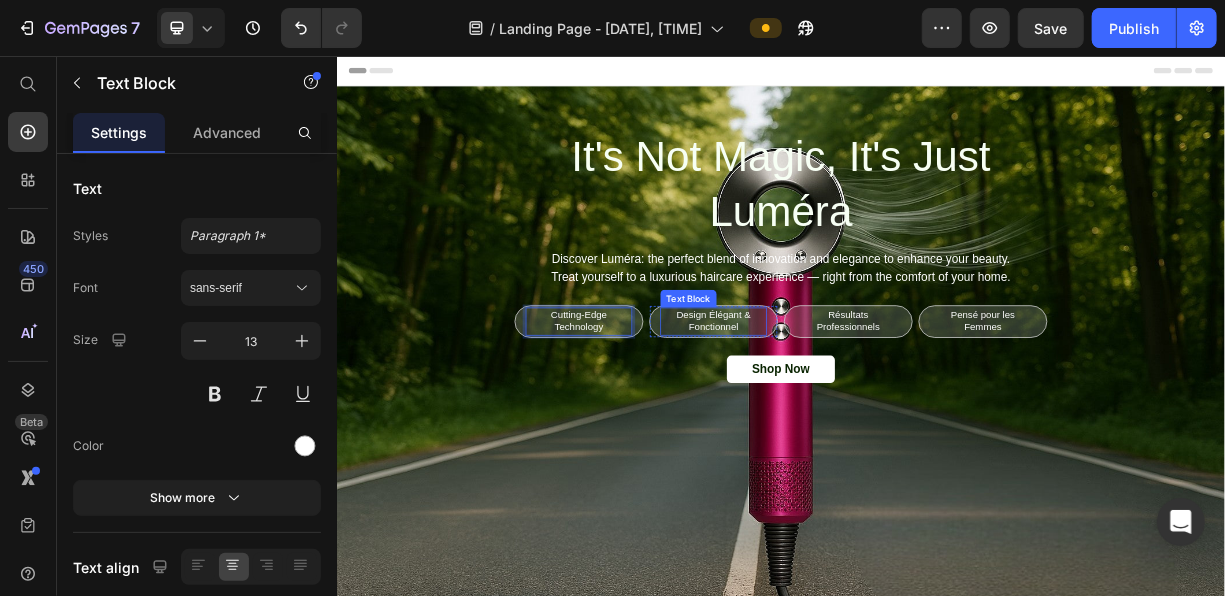 click on "Design Élégant & Fonctionnel" at bounding box center [845, 414] 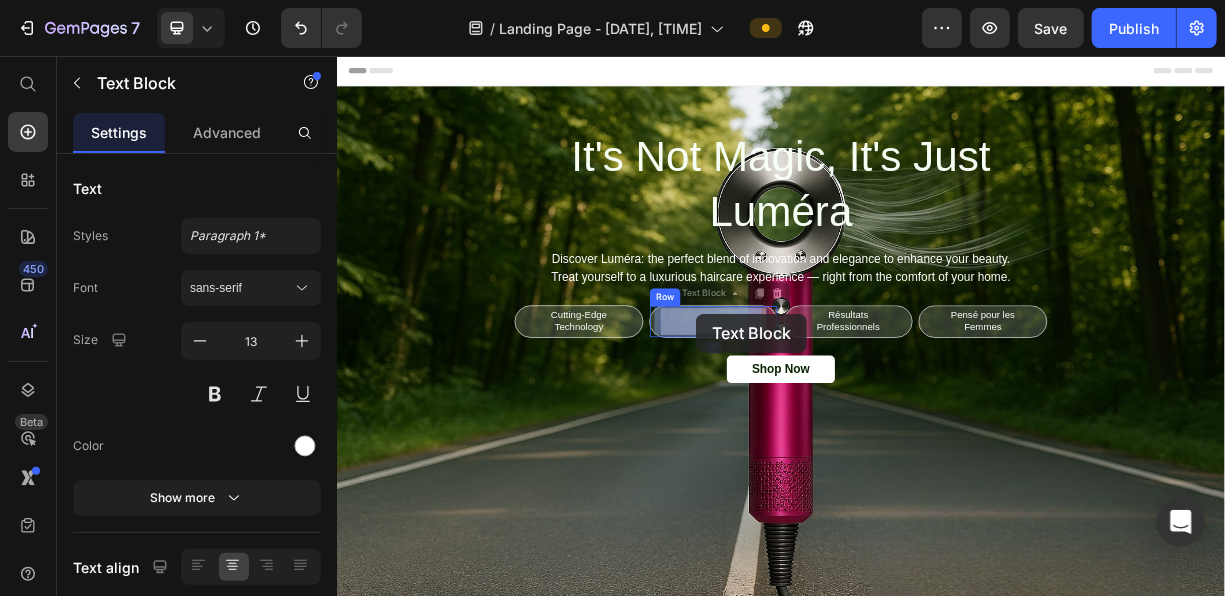drag, startPoint x: 868, startPoint y: 416, endPoint x: 821, endPoint y: 403, distance: 48.76474 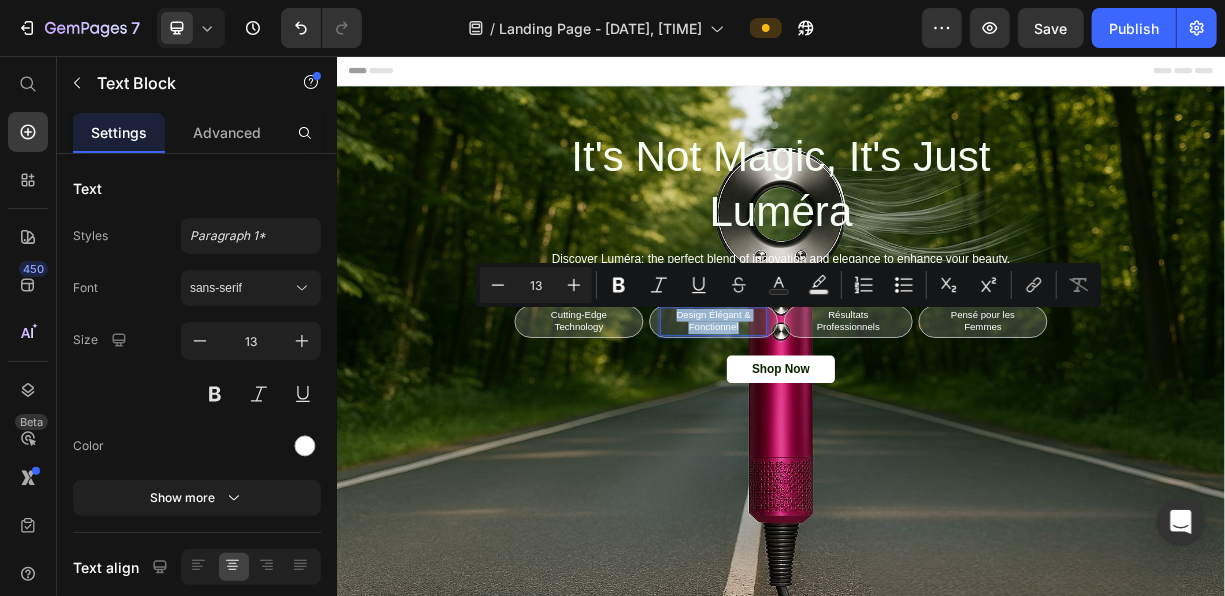 copy on "Design Élégant & Fonctionnel" 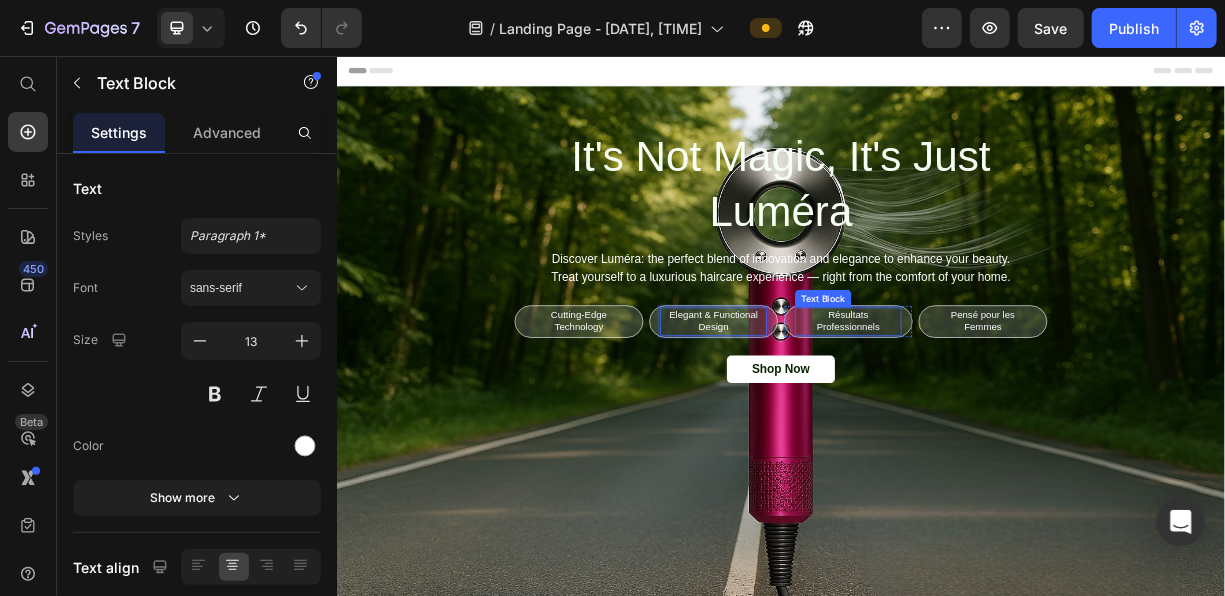 click on "Résultats Professionnels" at bounding box center [1027, 414] 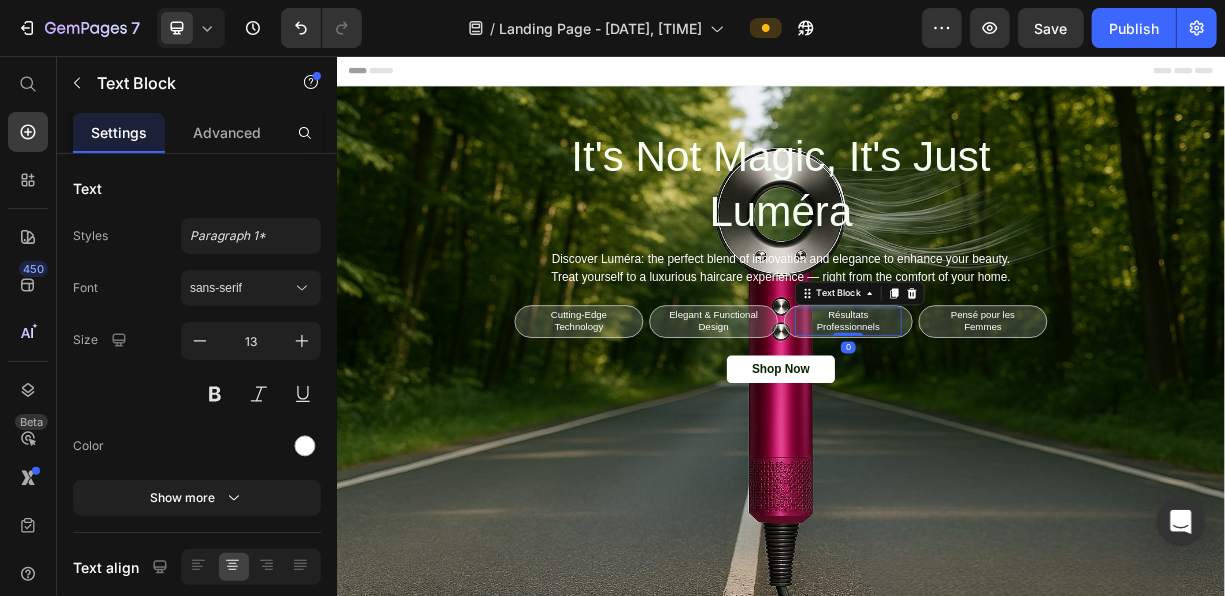click on "Résultats Professionnels" at bounding box center (1027, 414) 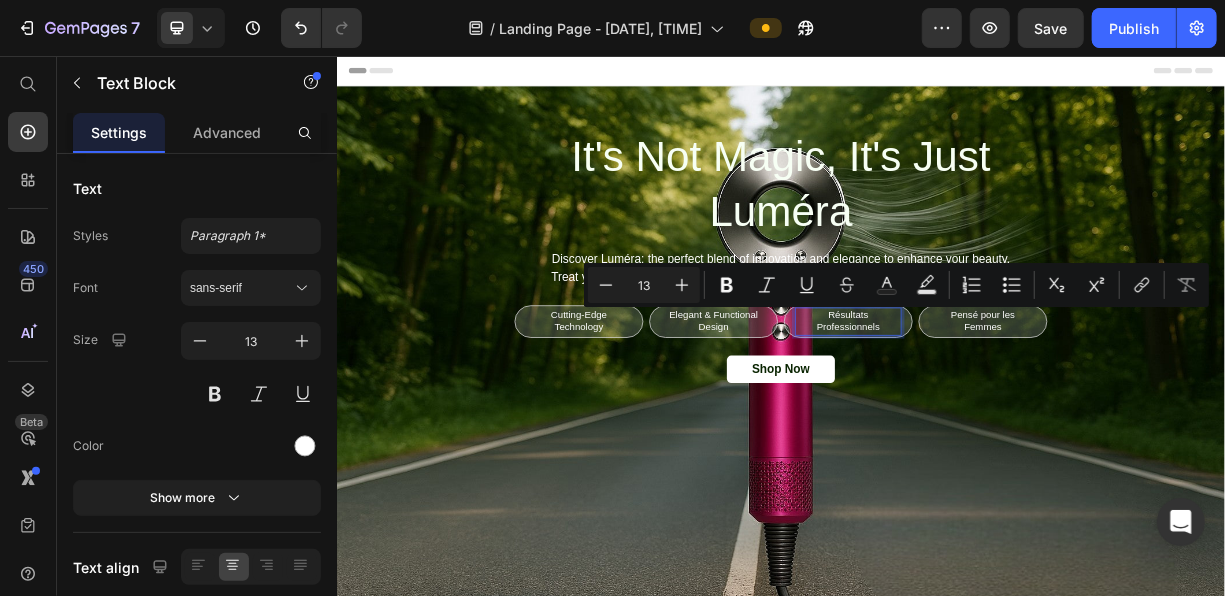 copy on "Résultats Professionnels" 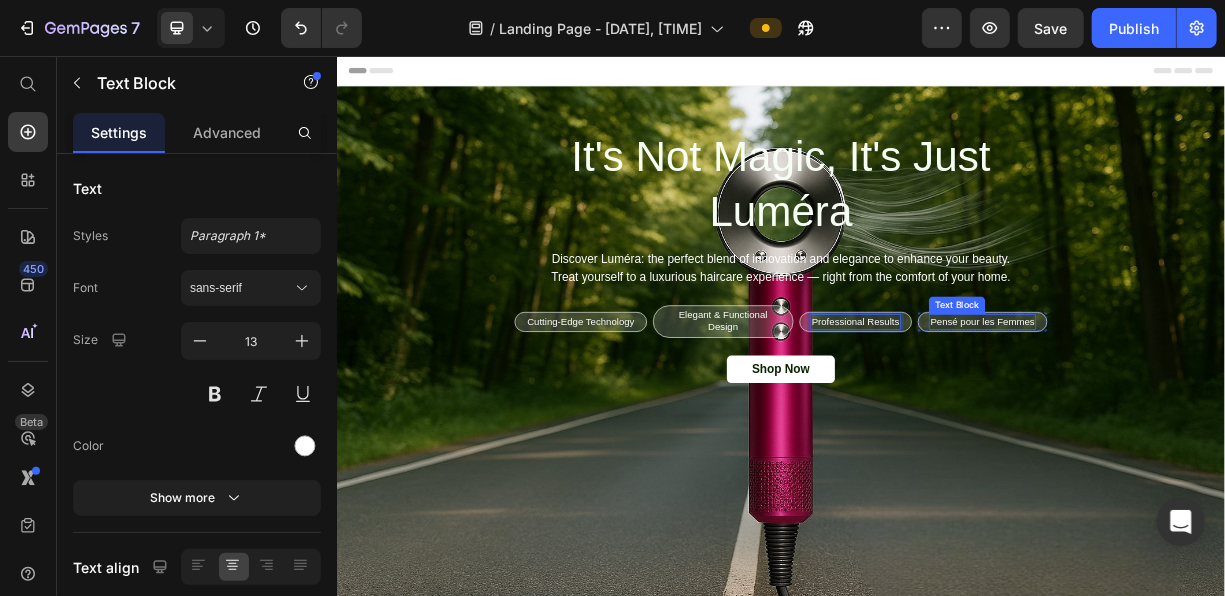 click on "Pensé pour les Femmes" at bounding box center [1208, 414] 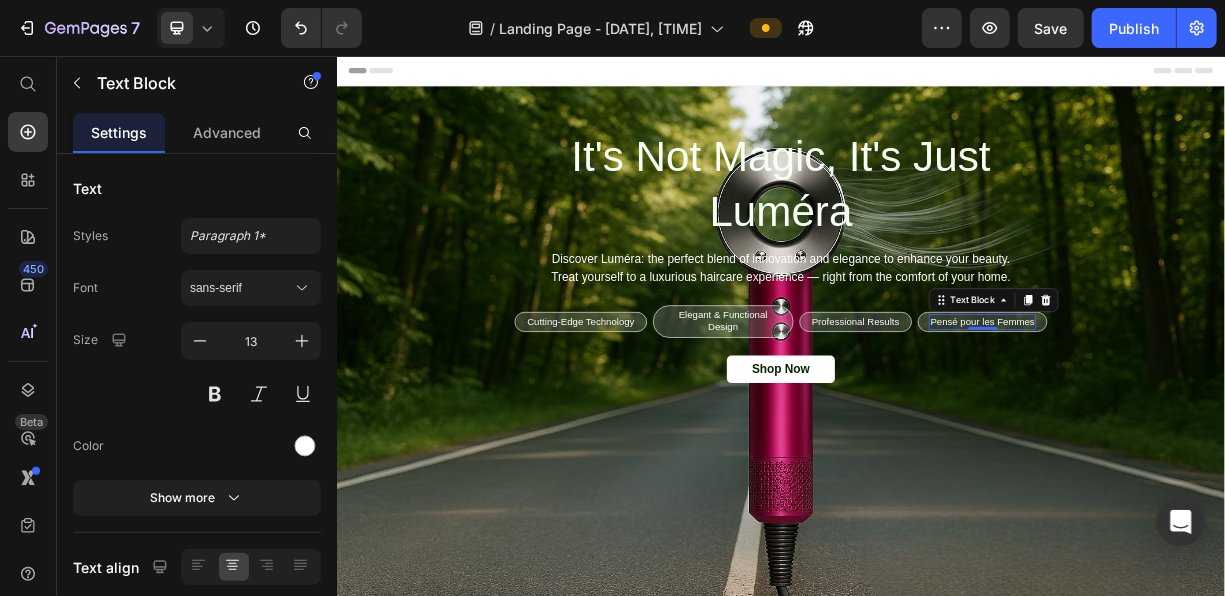 click on "Pensé pour les Femmes" at bounding box center [1208, 414] 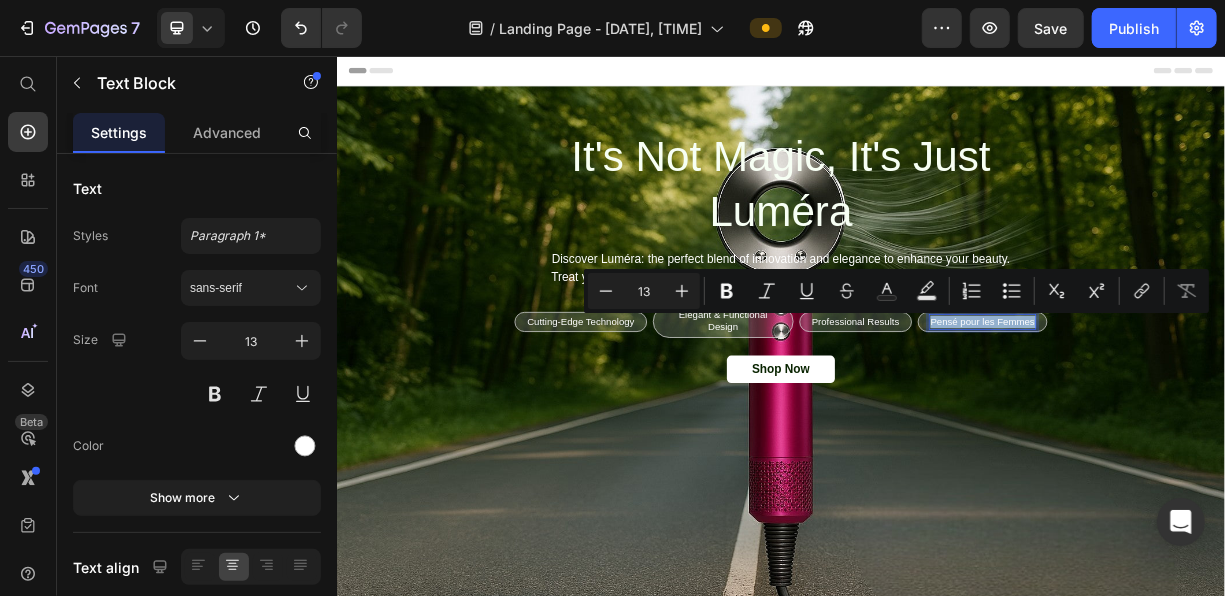 copy on "Pensé pour les Femmes" 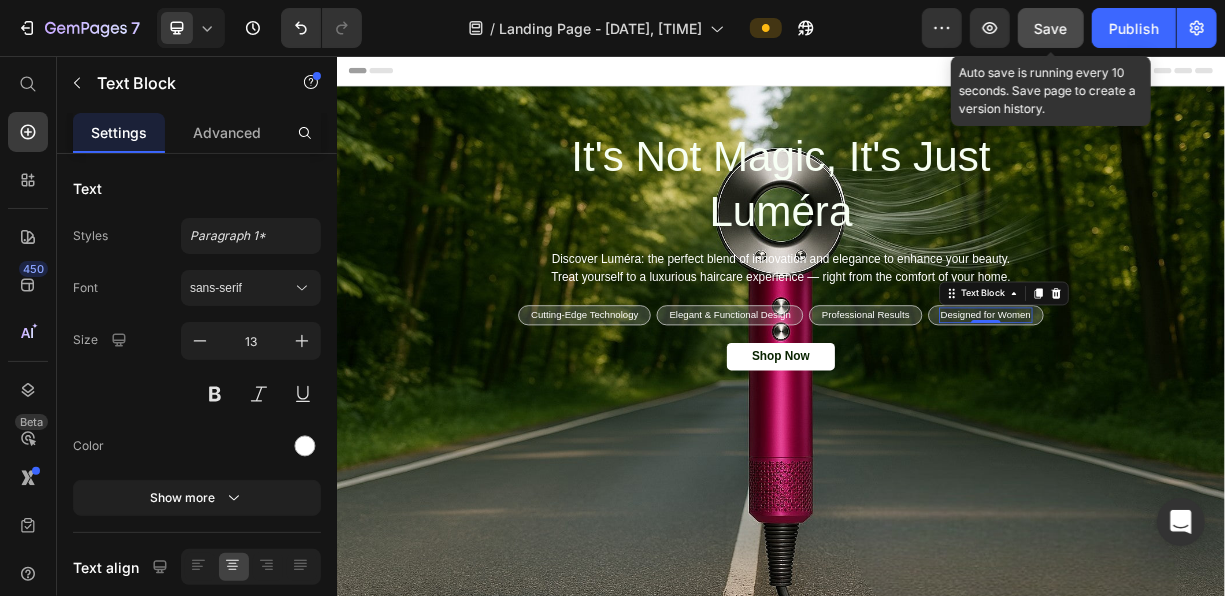 click on "Save" 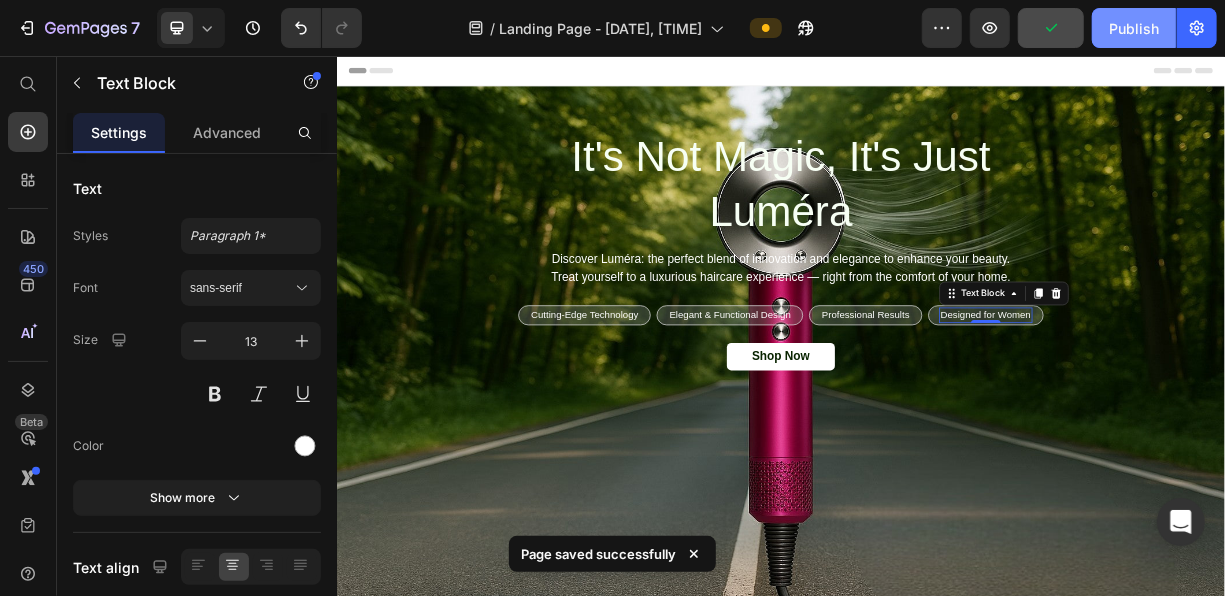 click on "Publish" at bounding box center (1134, 28) 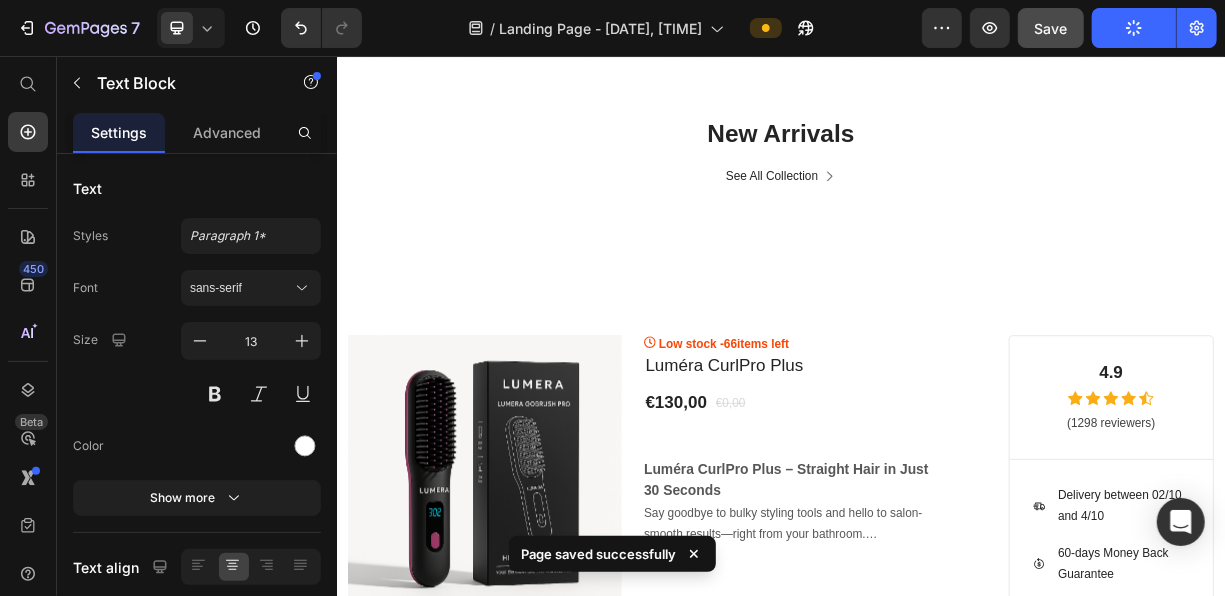 scroll, scrollTop: 730, scrollLeft: 0, axis: vertical 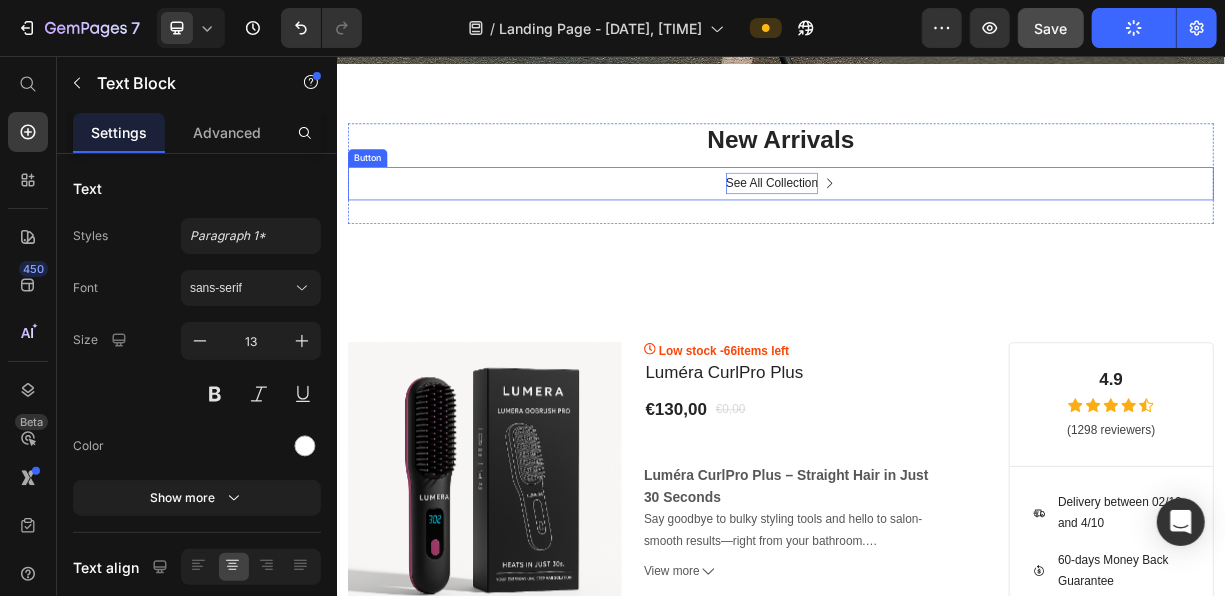 click on "See All Collection" at bounding box center [924, 227] 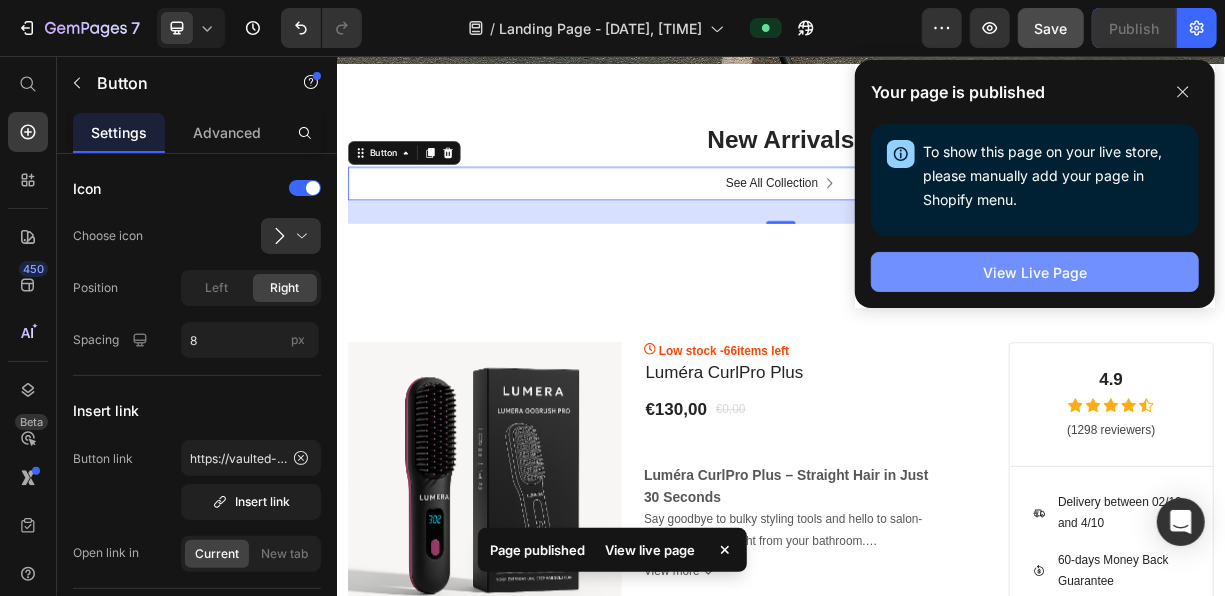 click on "View Live Page" at bounding box center [1035, 272] 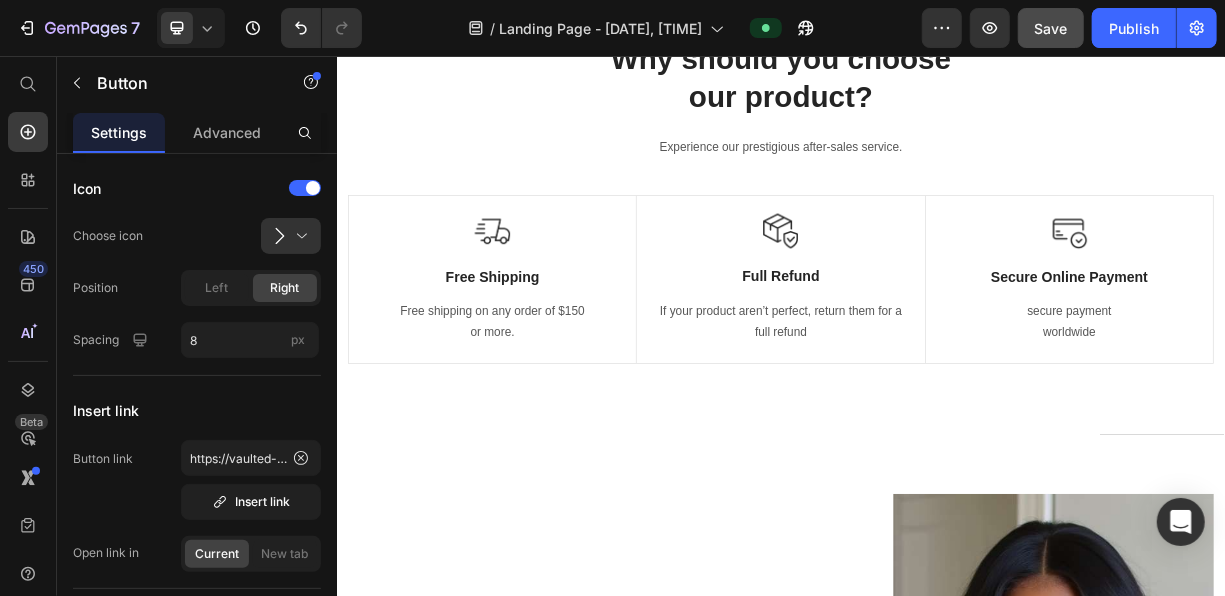 scroll, scrollTop: 1909, scrollLeft: 0, axis: vertical 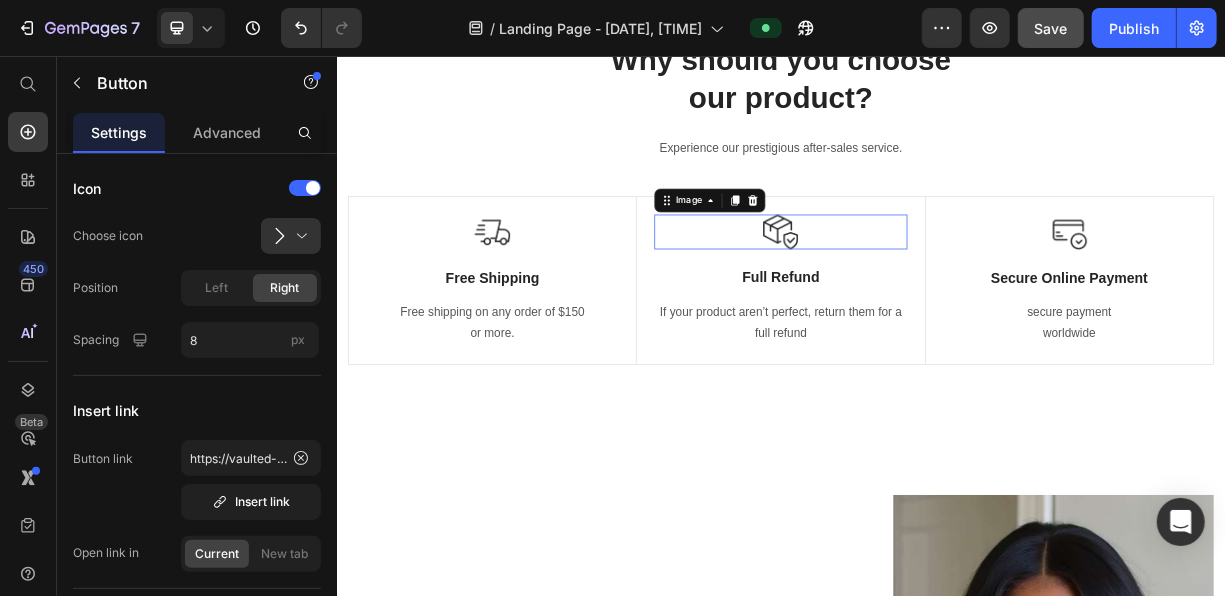 click at bounding box center (935, 292) 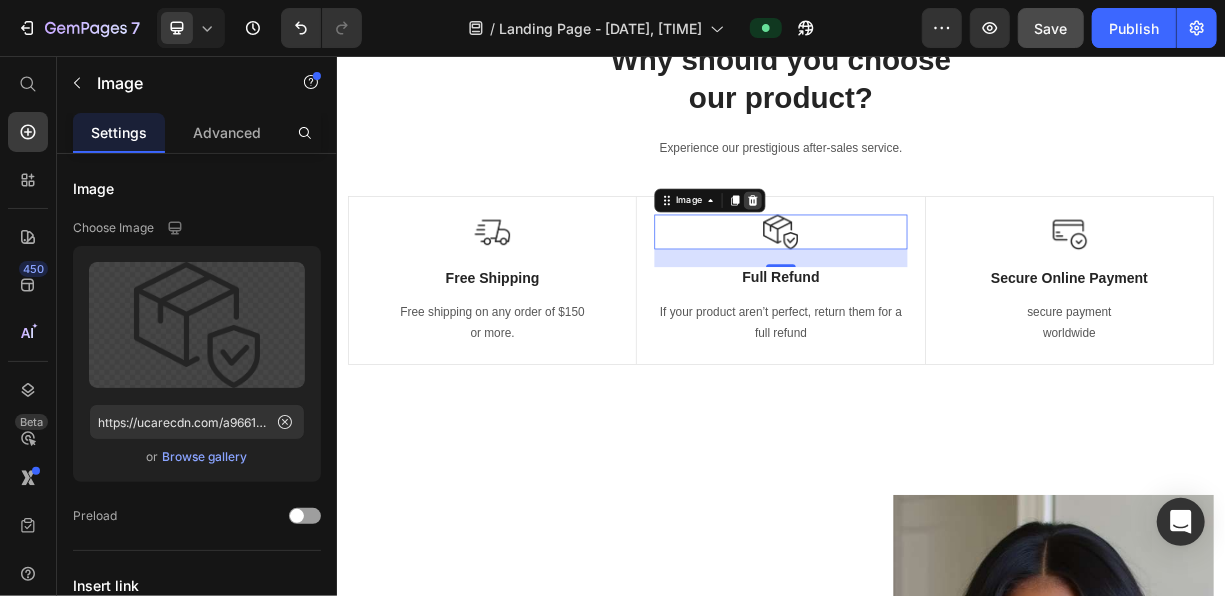 click 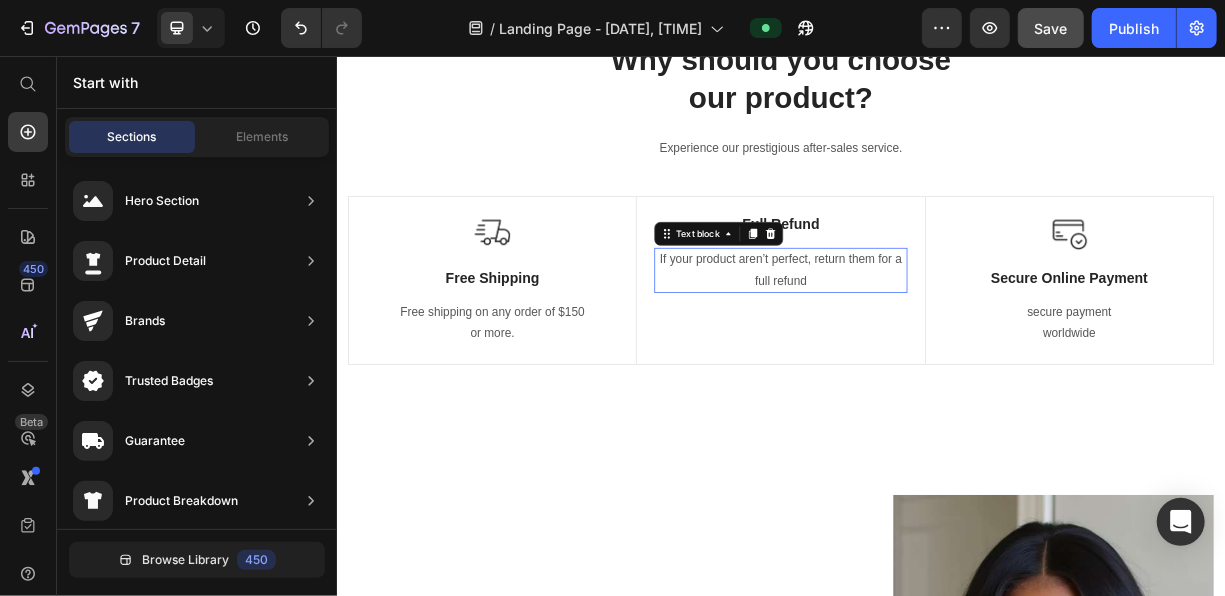 click on "If your product aren’t perfect, return them for a full refund" at bounding box center (935, 345) 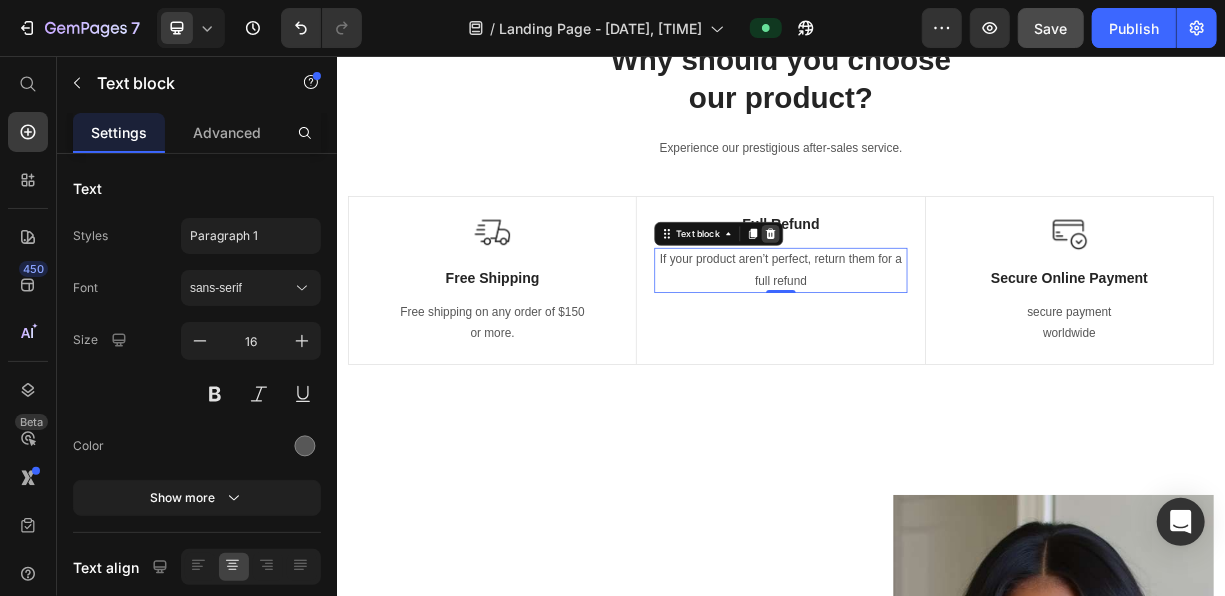 click 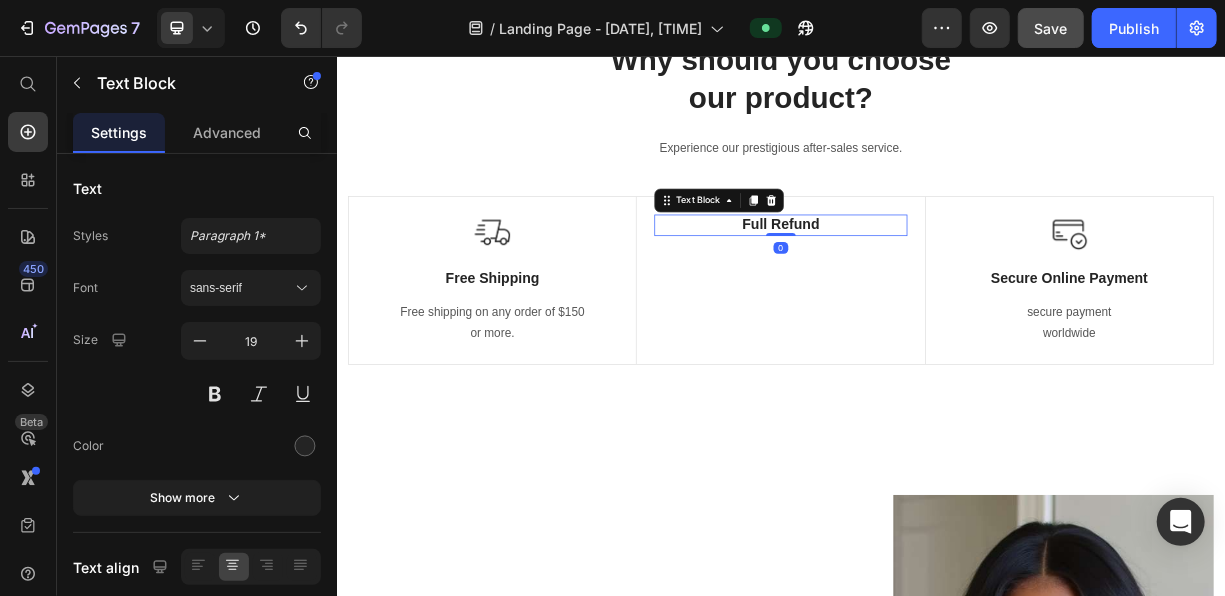 click on "Full Refund" at bounding box center (935, 283) 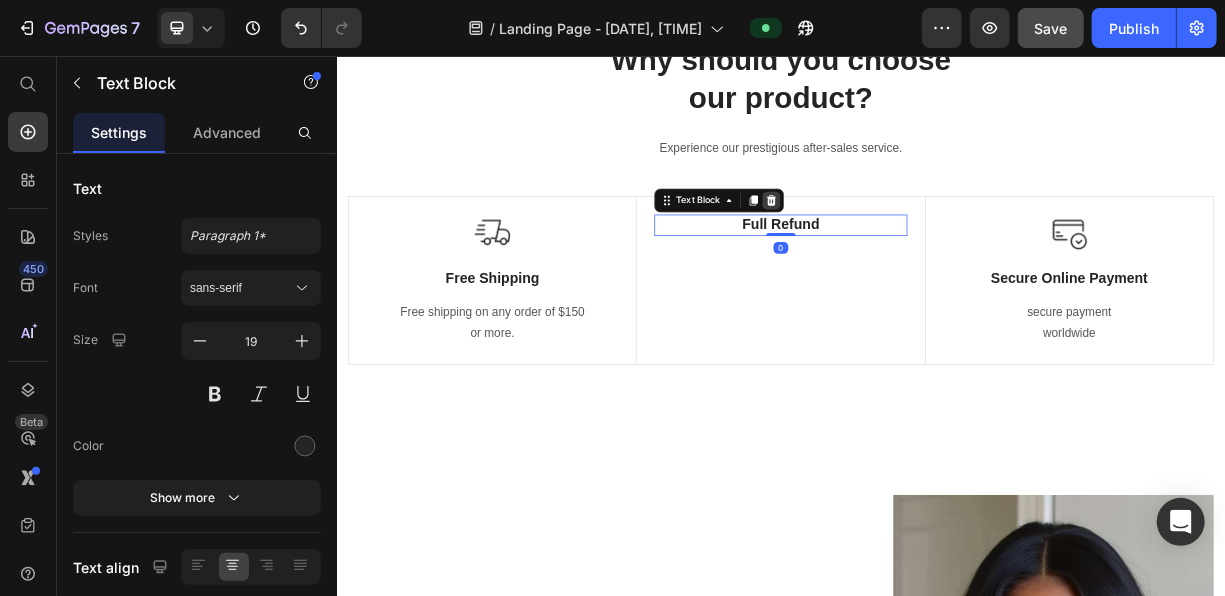 click 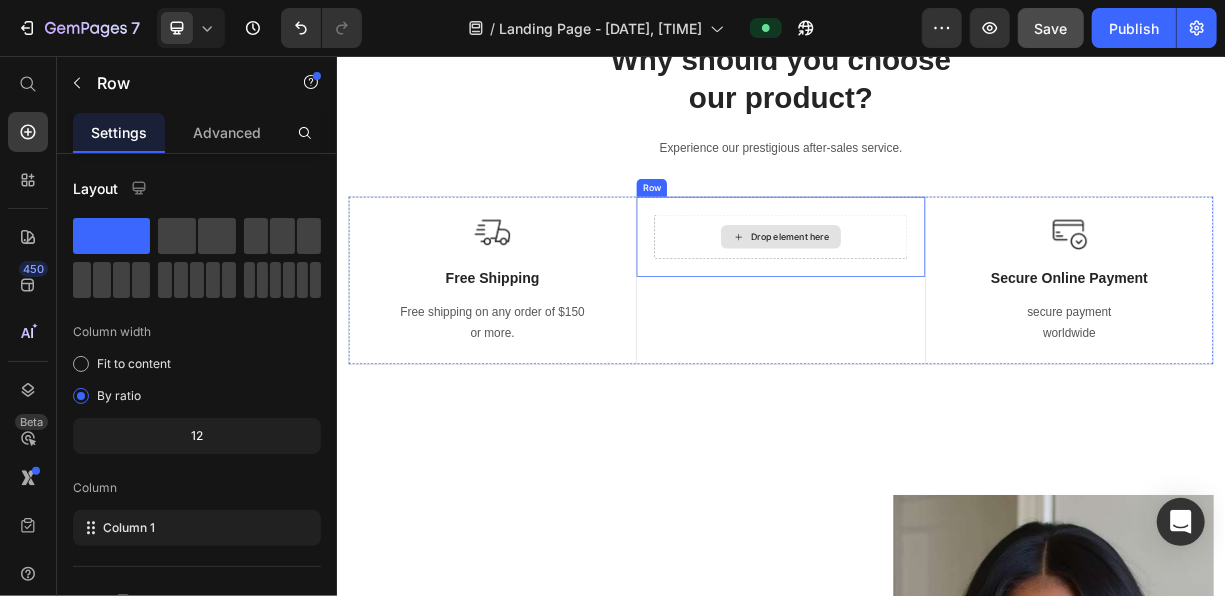 click on "Drop element here" at bounding box center (935, 299) 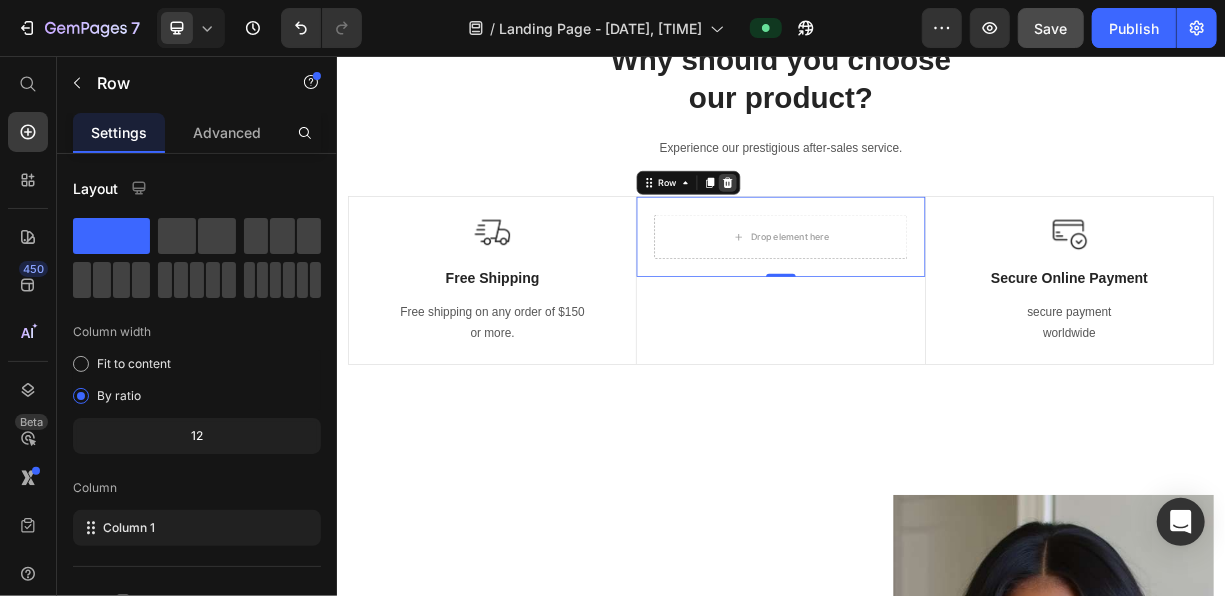 click 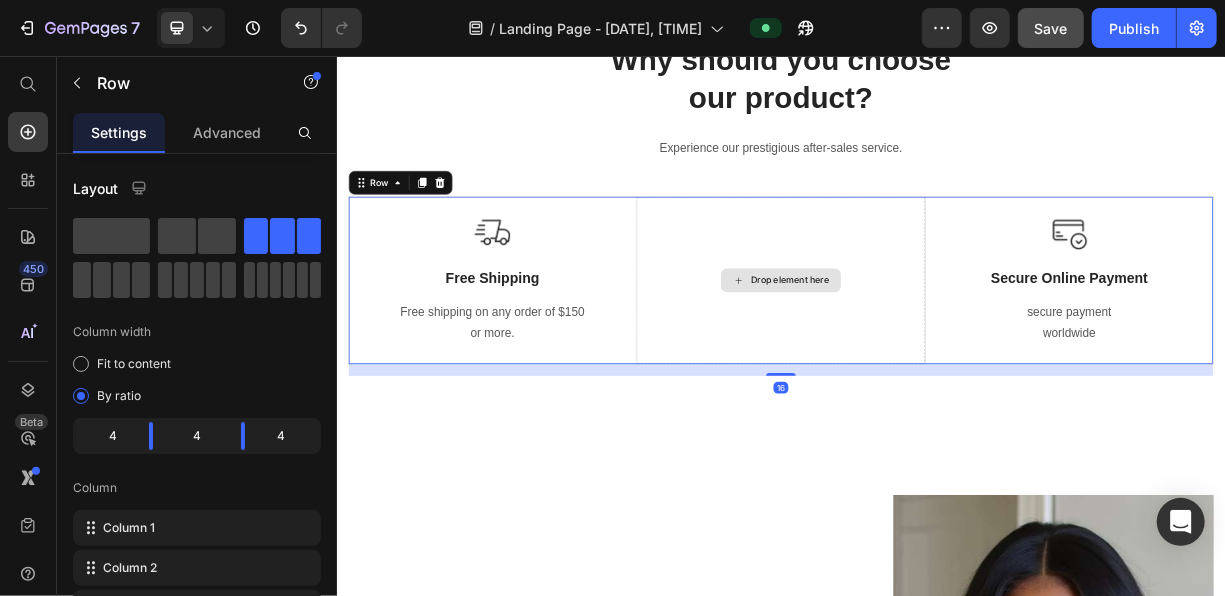 click on "Drop element here" at bounding box center [935, 358] 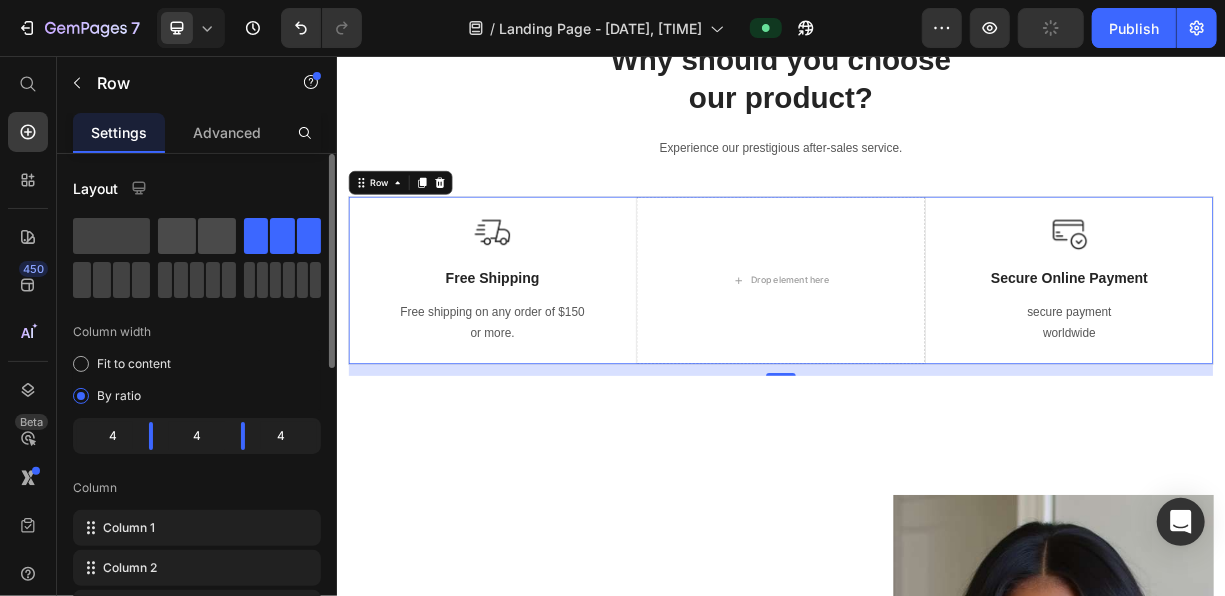 click 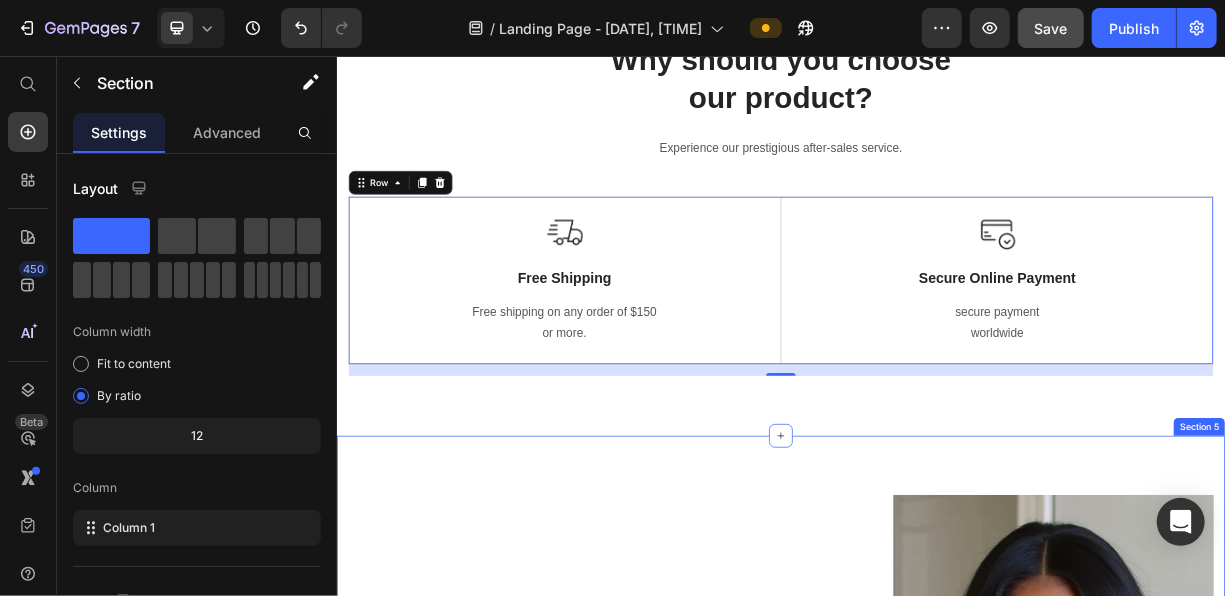 click on "GET DISSCOUNT 25% OFF Heading Subscribe to newsletter Heading Sign up to be the first to hear about exclusive deals, special offers and upcoming collections Text block Email Field
Submit Button Row Newsletter View  Privacy Policy  &  advertising terms Text block Image Row Section 5" at bounding box center (936, 1095) 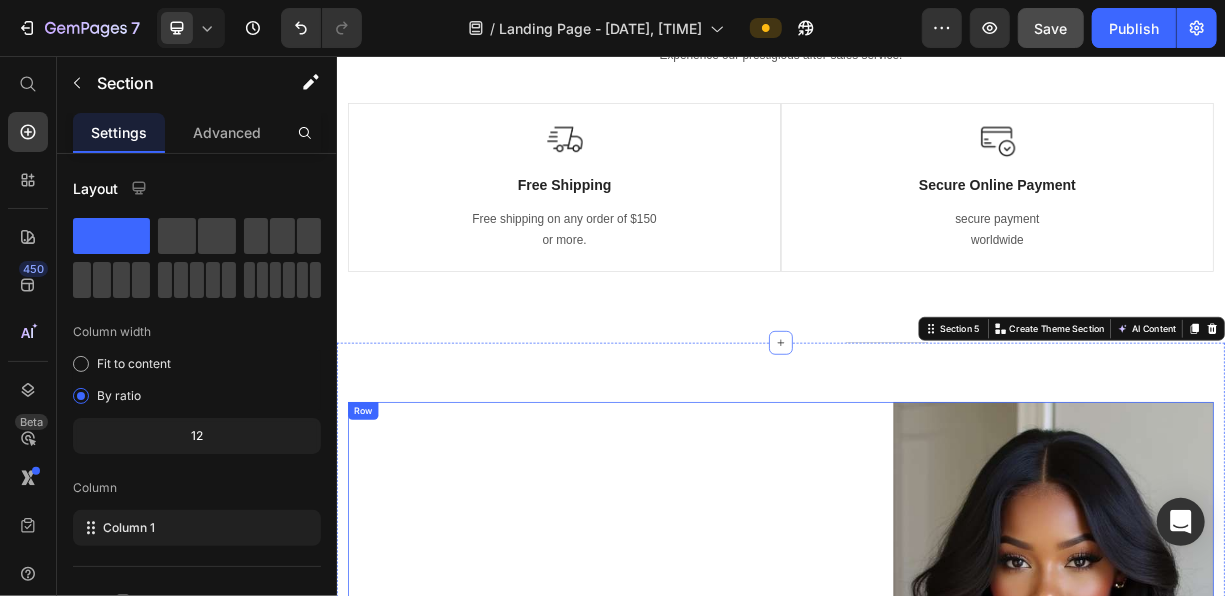scroll, scrollTop: 2035, scrollLeft: 0, axis: vertical 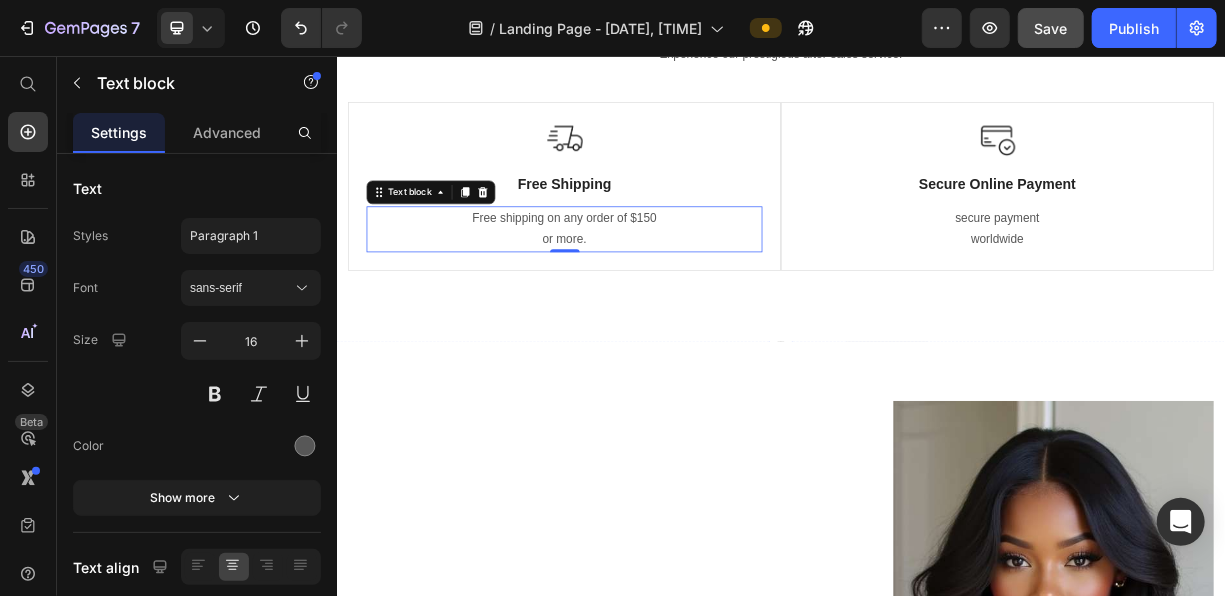 click on "Free shipping on any order of $150" at bounding box center [643, 275] 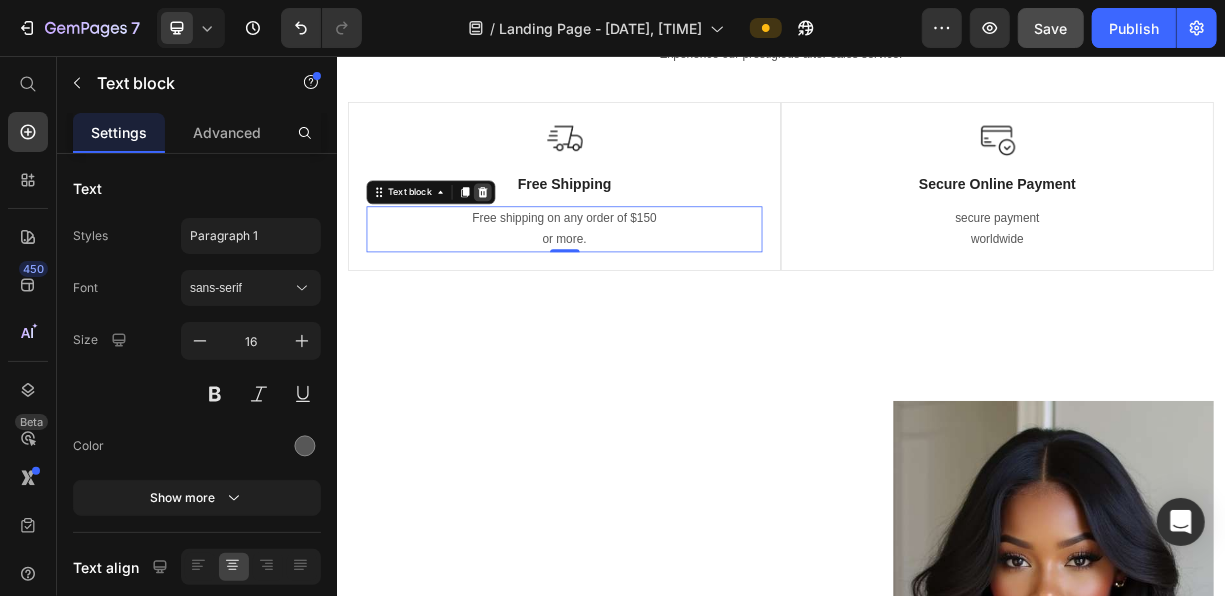 click 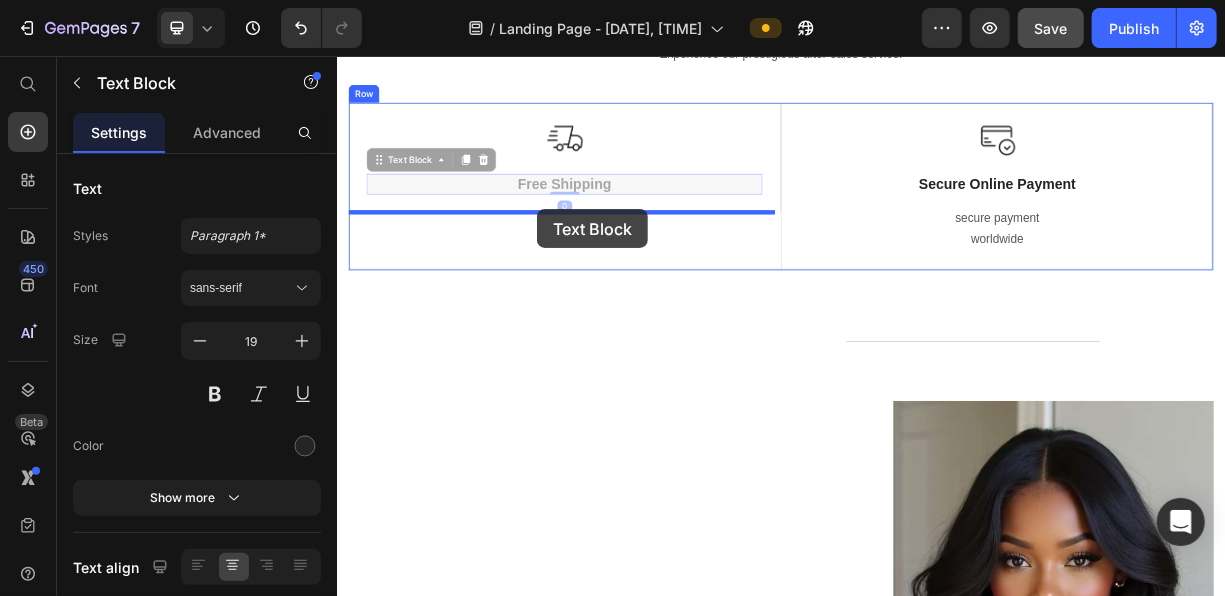 drag, startPoint x: 606, startPoint y: 232, endPoint x: 606, endPoint y: 262, distance: 30 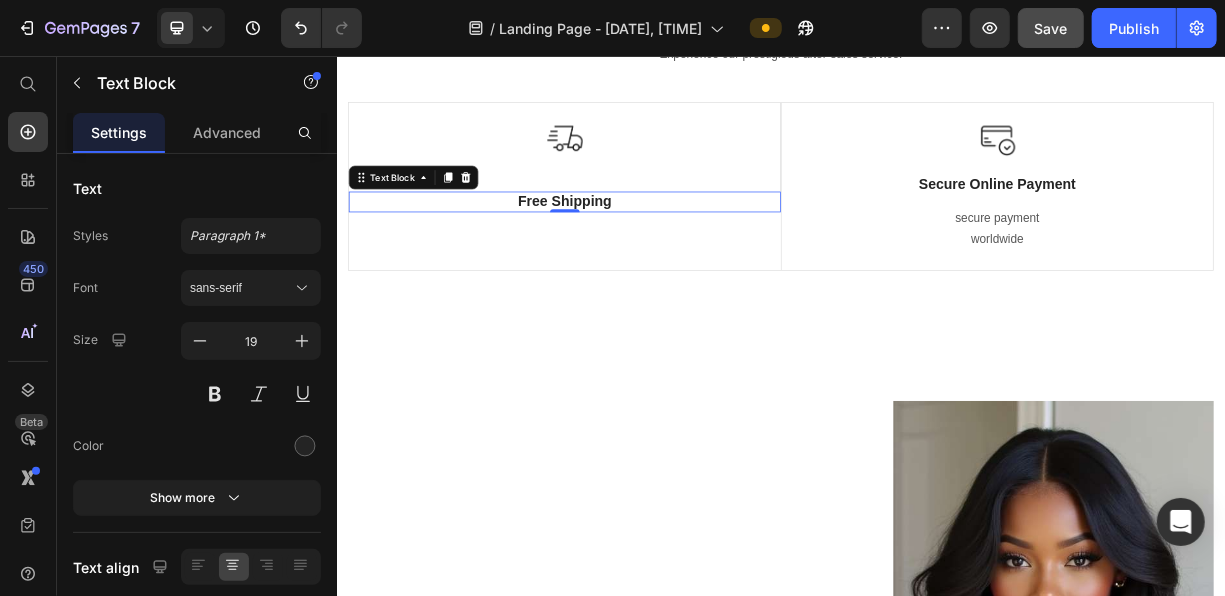 click on "Free Shipping" at bounding box center (644, 253) 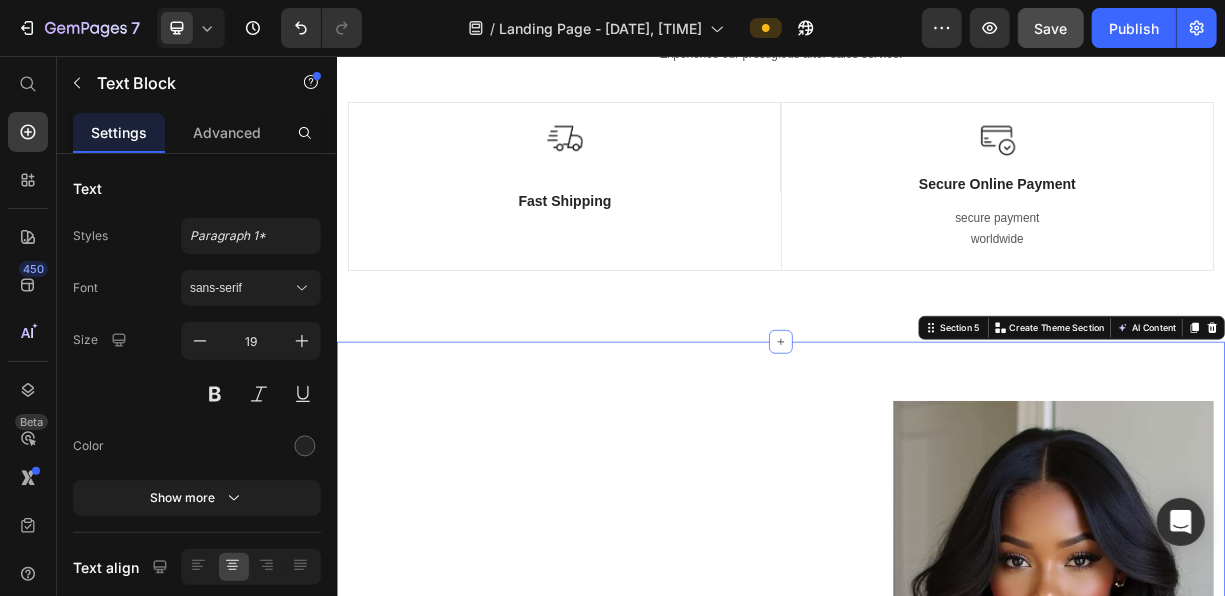 click on "GET DISSCOUNT 25% OFF Heading Subscribe to newsletter Heading Sign up to be the first to hear about exclusive deals, special offers and upcoming collections Text block Email Field
Submit Button Row Newsletter View  Privacy Policy  &  advertising terms Text block Image Row Section 5   You can create reusable sections Create Theme Section AI Content Write with GemAI What would you like to describe here? Tone and Voice Persuasive Product Luméra CurlPro Plus Show more Generate" at bounding box center (936, 969) 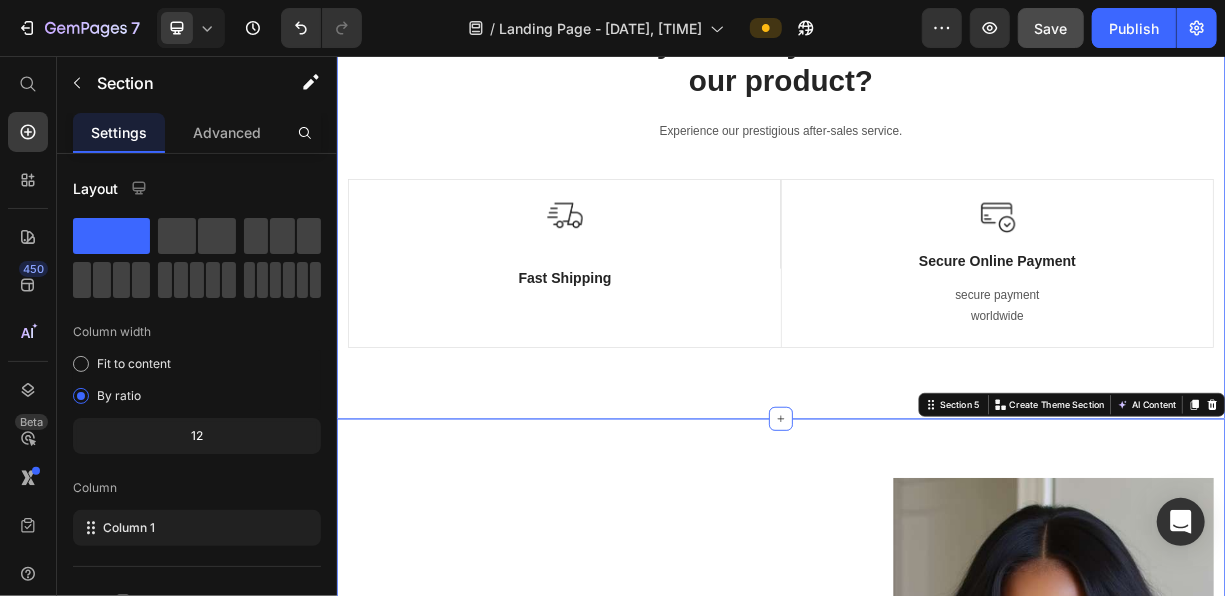 scroll, scrollTop: 1791, scrollLeft: 0, axis: vertical 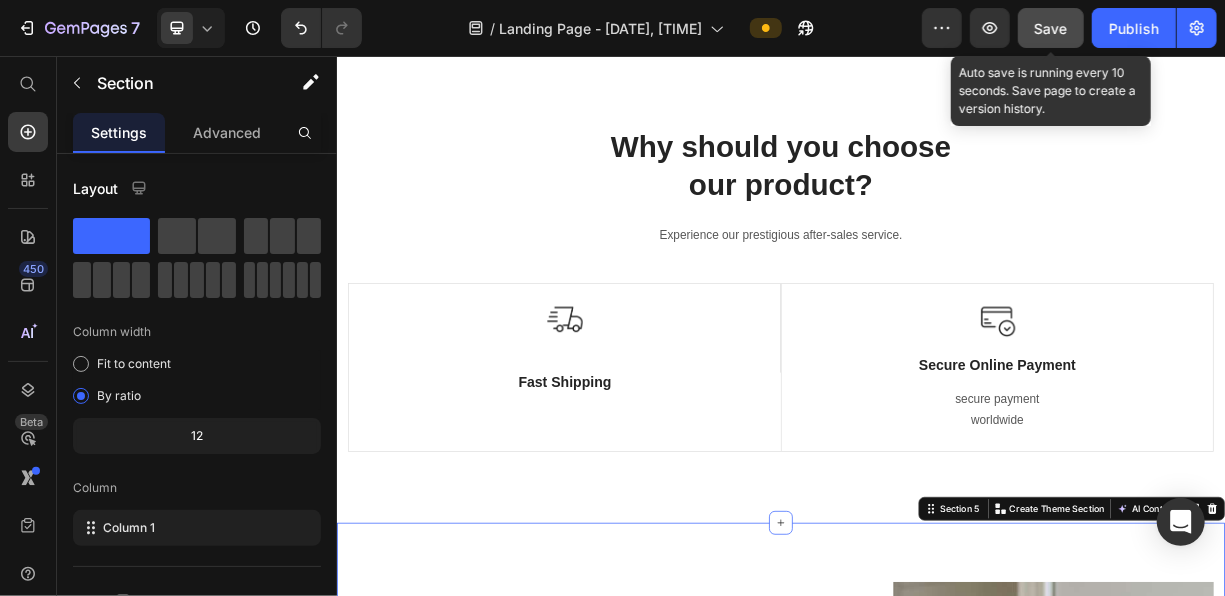 click on "Save" 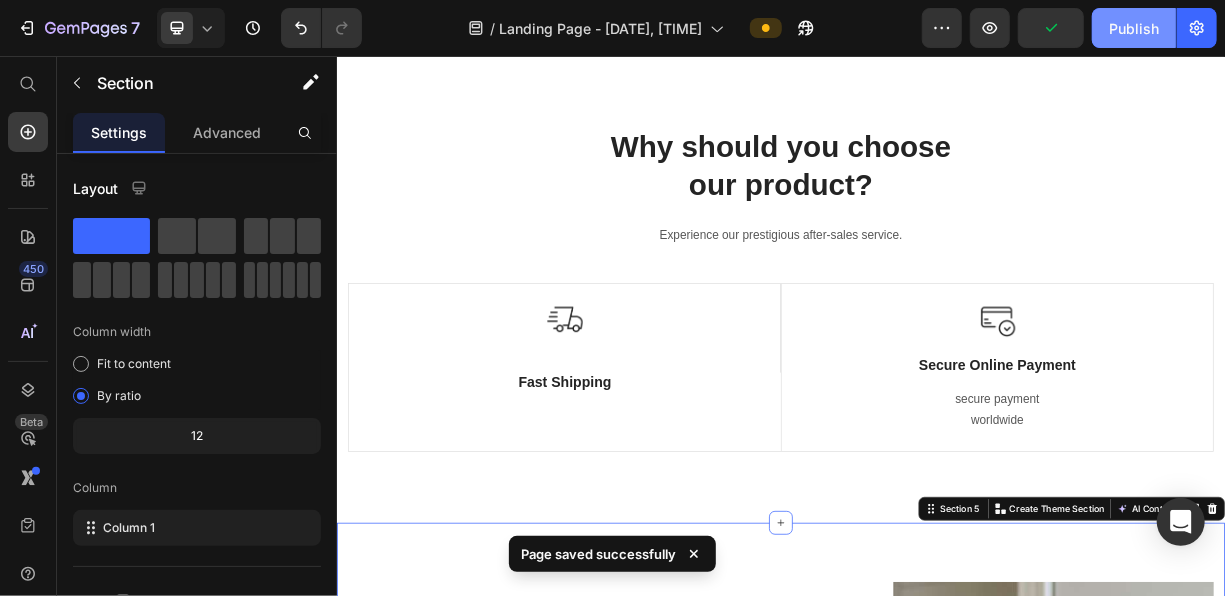 click on "Publish" at bounding box center [1134, 28] 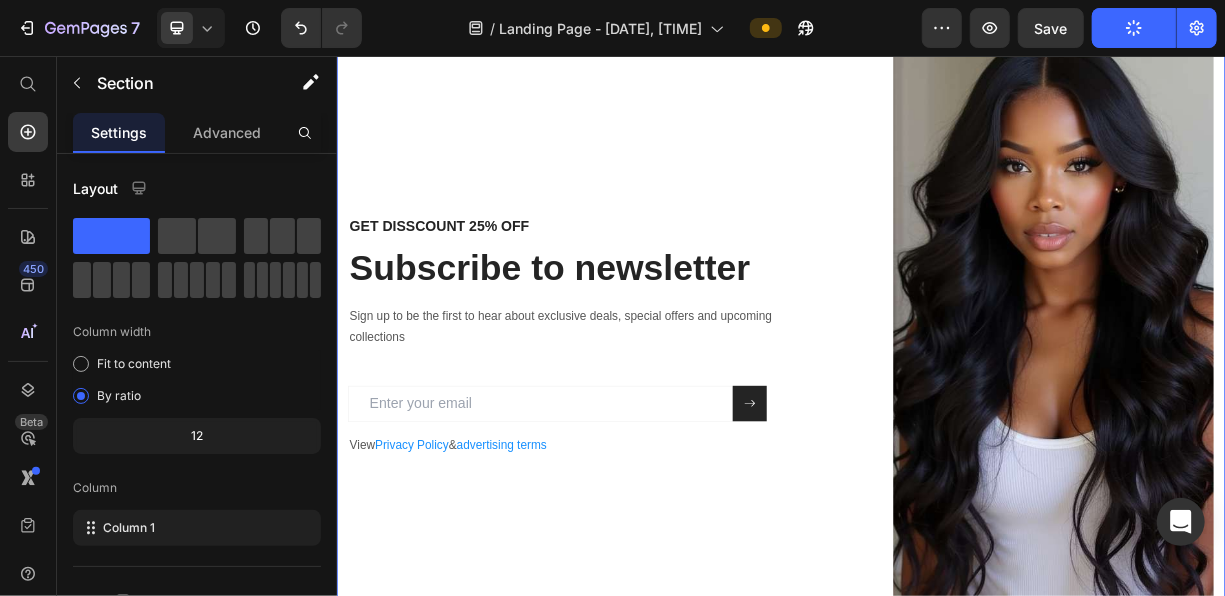 scroll, scrollTop: 2574, scrollLeft: 0, axis: vertical 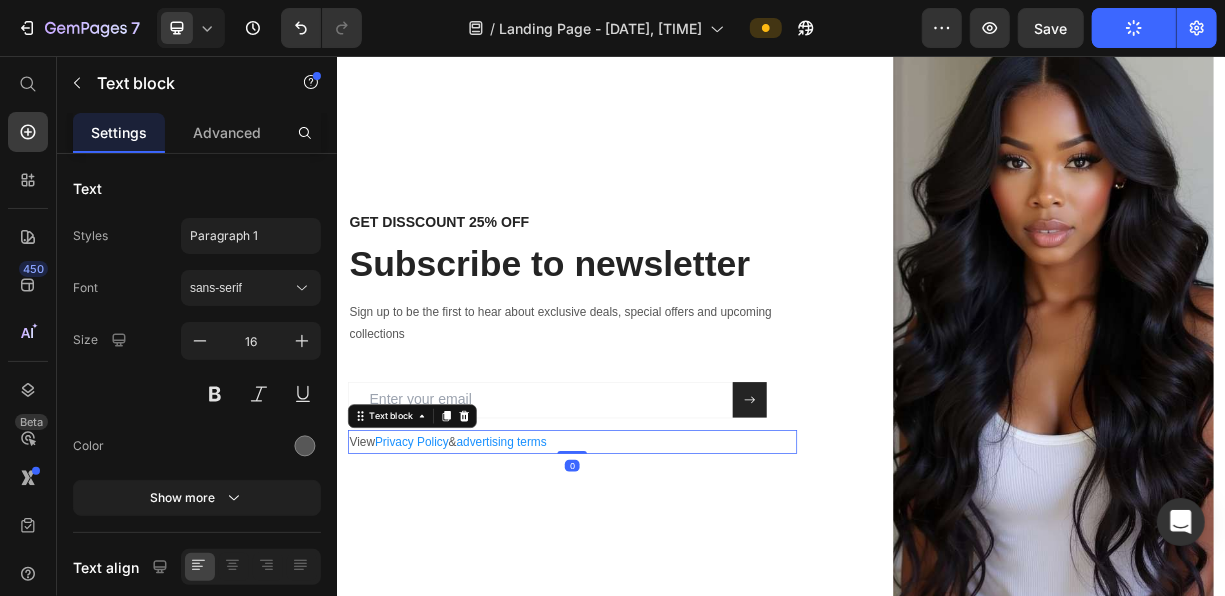 click on "advertising terms" at bounding box center (559, 576) 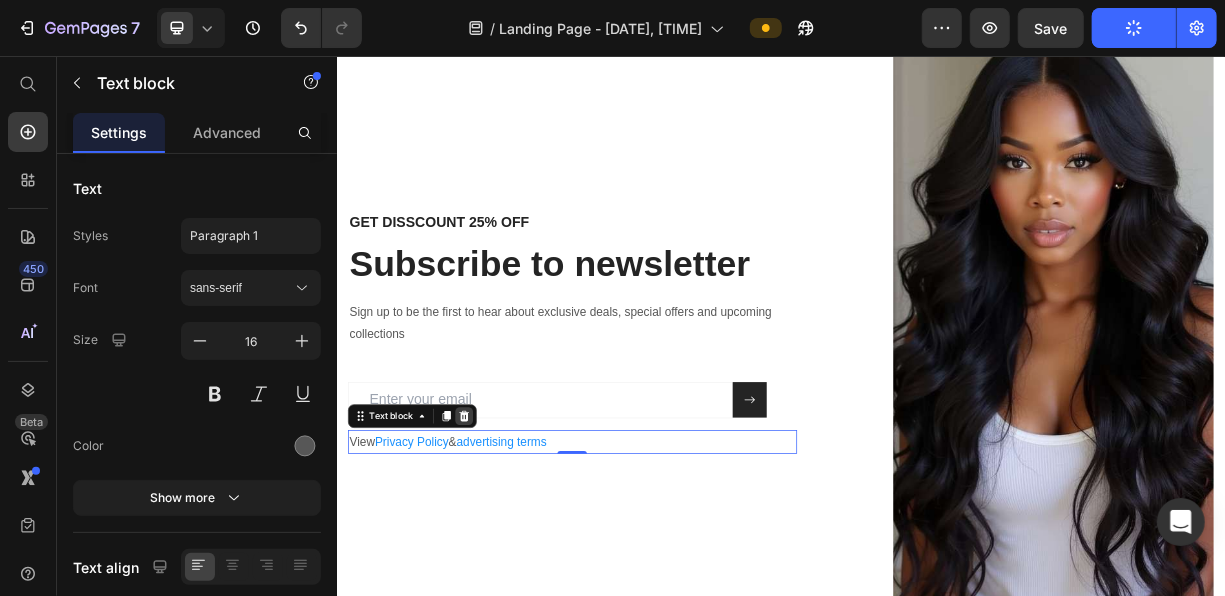 click 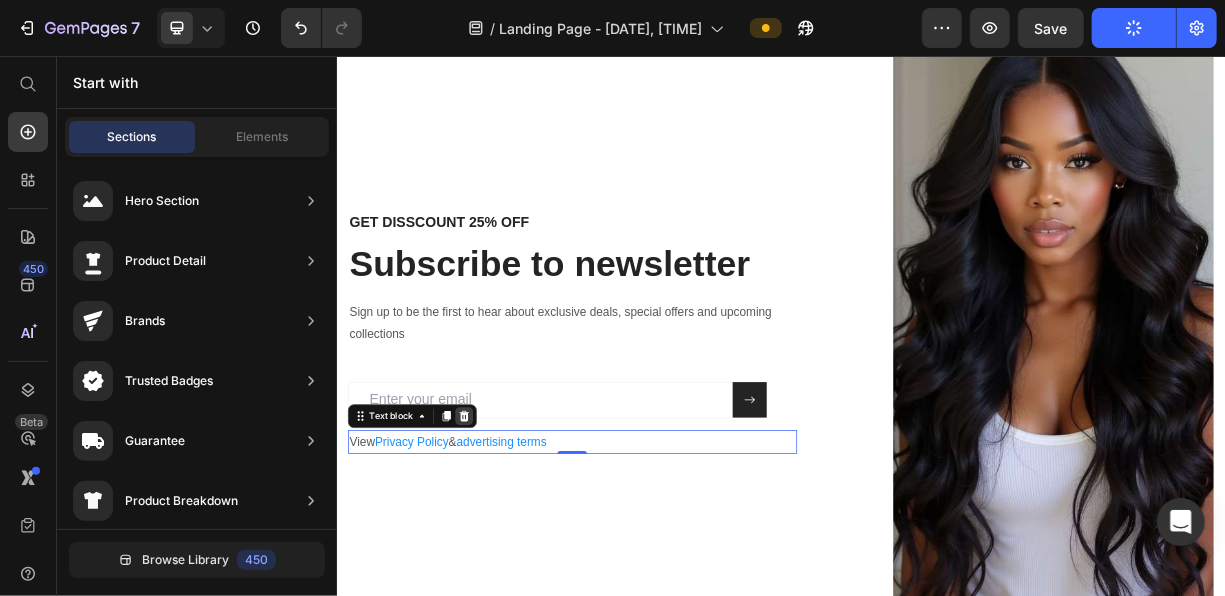 scroll, scrollTop: 2590, scrollLeft: 0, axis: vertical 